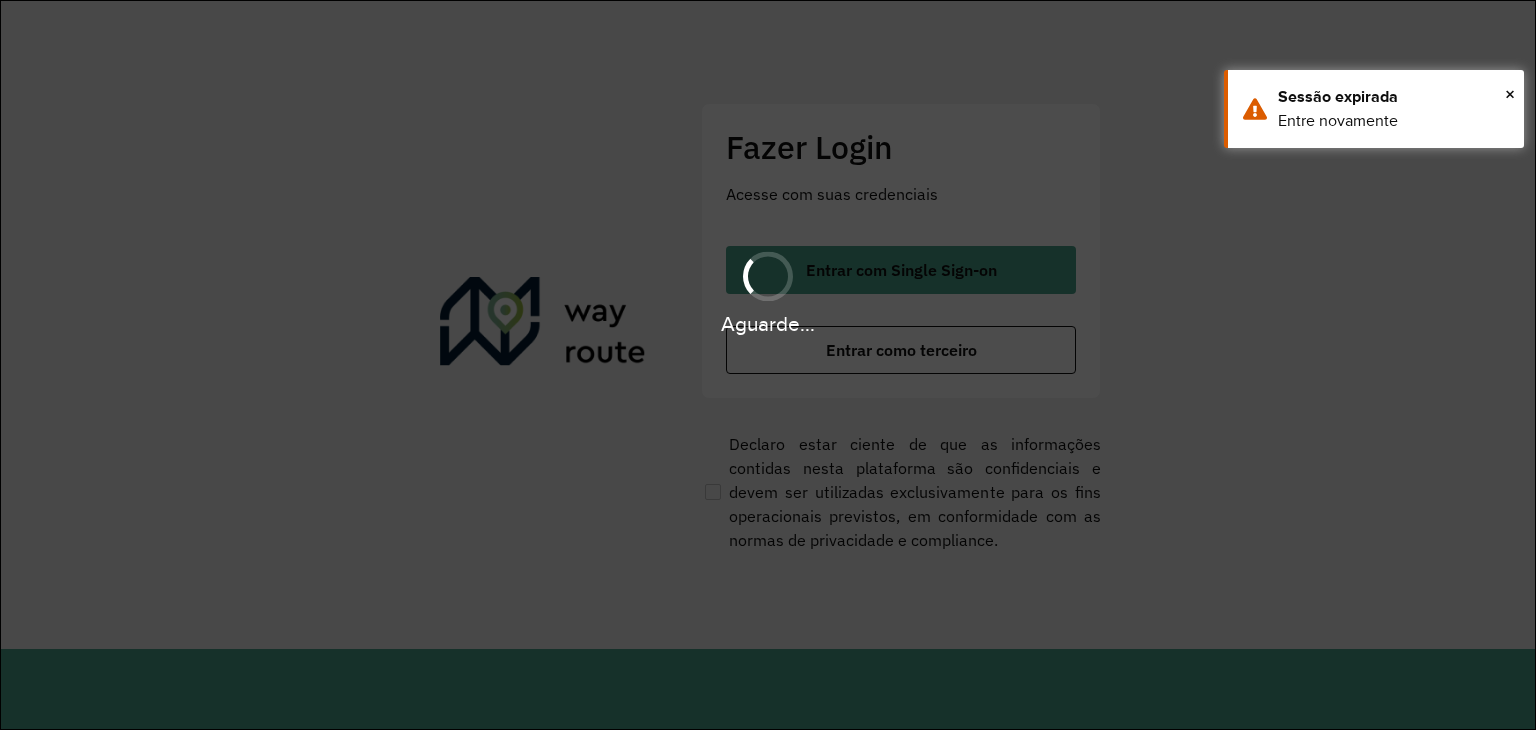 scroll, scrollTop: 0, scrollLeft: 0, axis: both 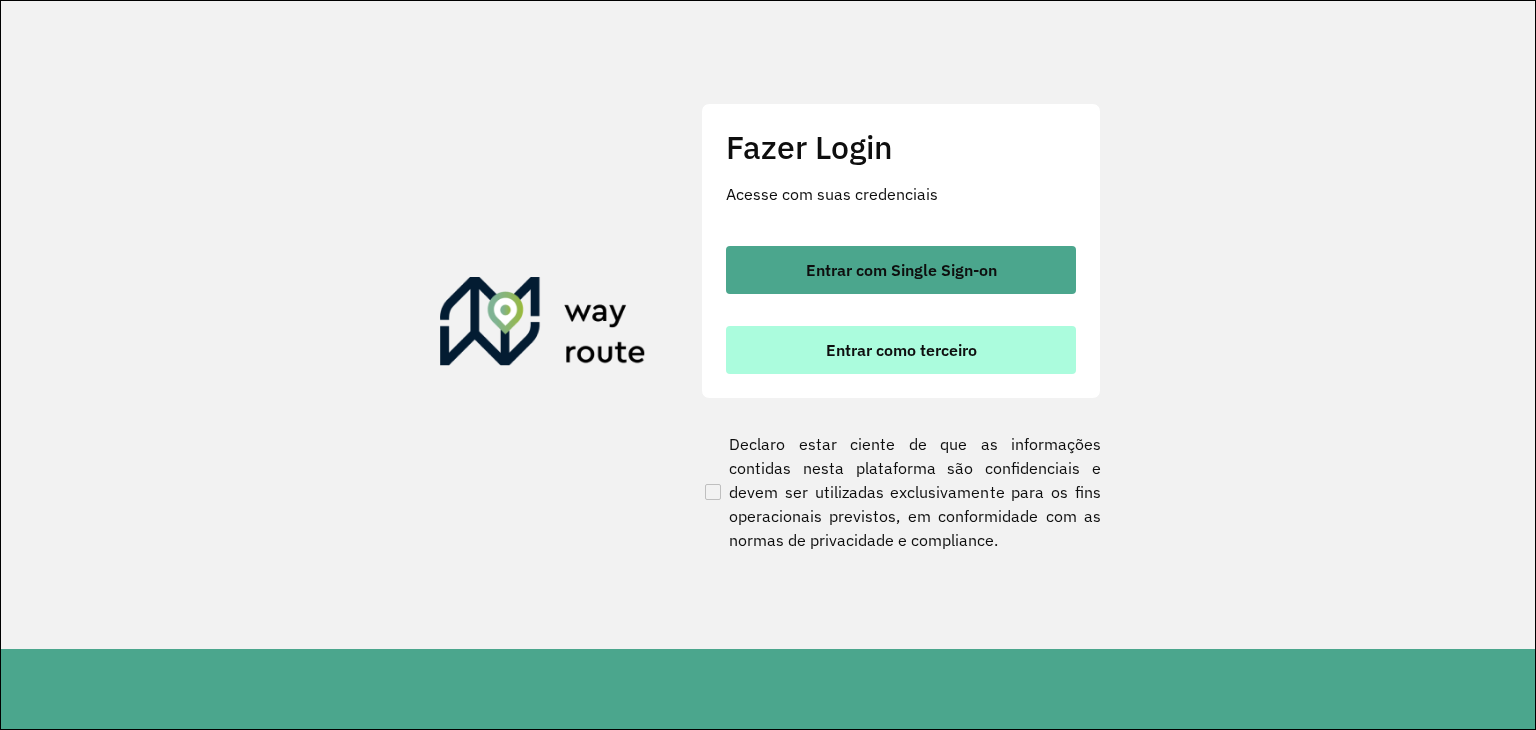 click on "Entrar como terceiro" at bounding box center [901, 350] 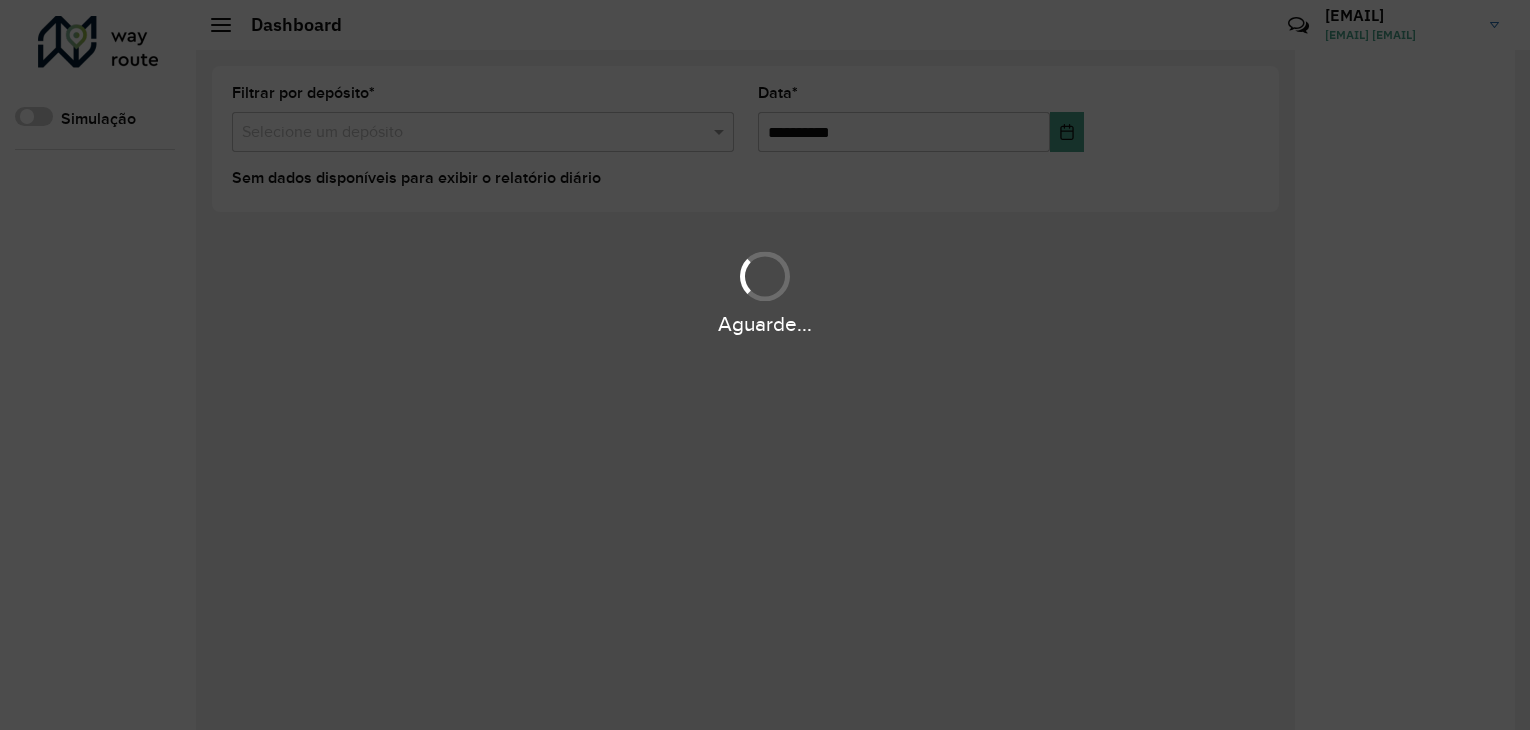 scroll, scrollTop: 0, scrollLeft: 0, axis: both 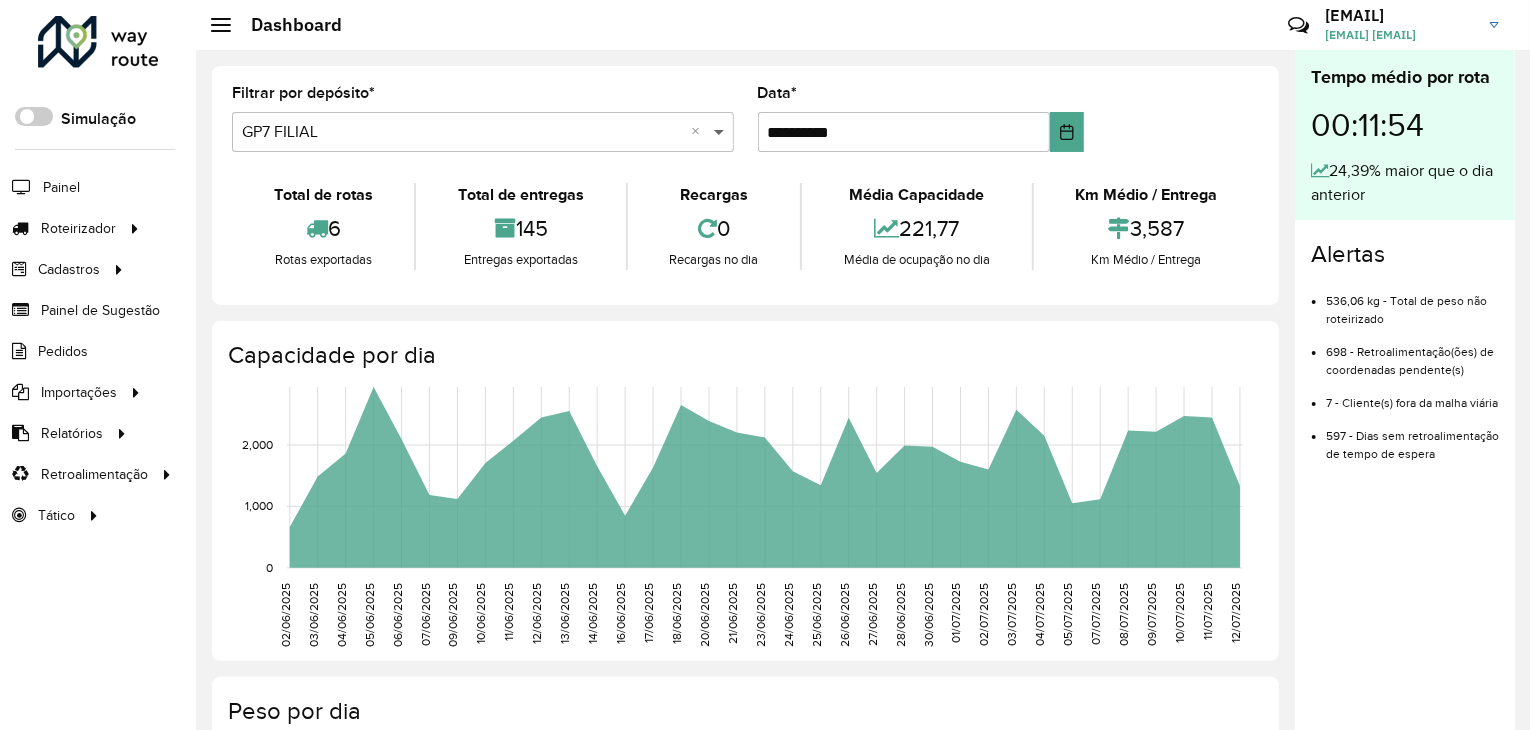 click at bounding box center (721, 132) 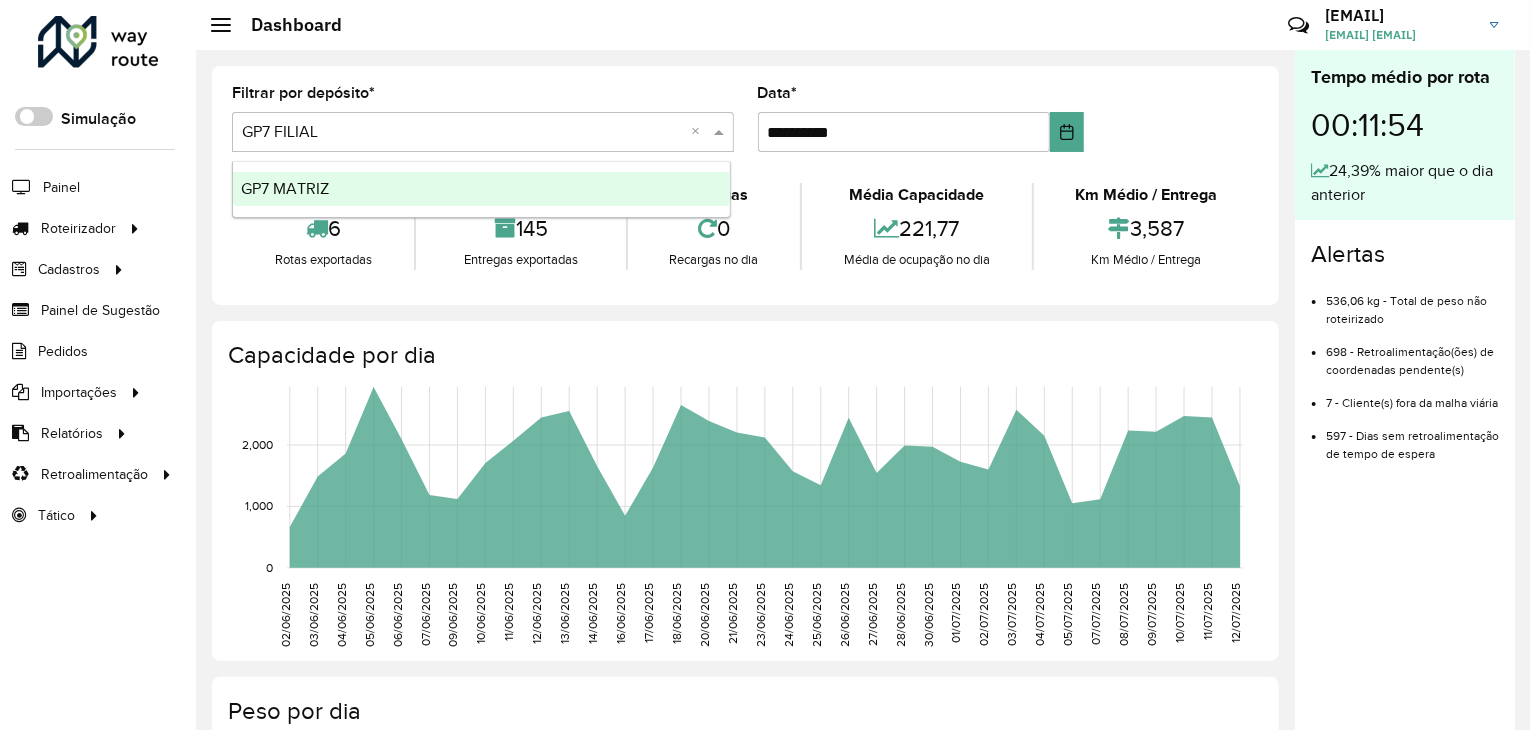 click on "GP7 MATRIZ" at bounding box center (481, 189) 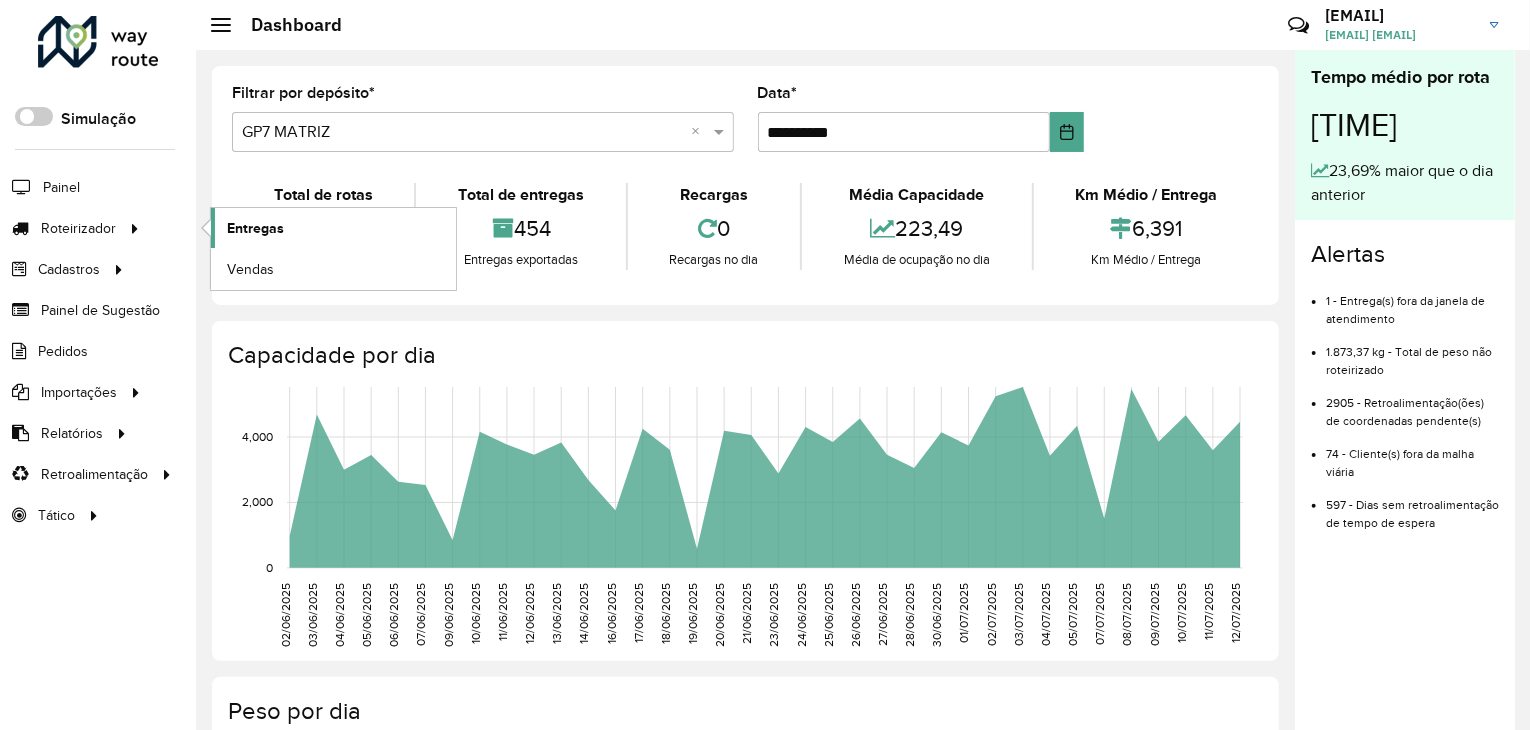 click on "Entregas" 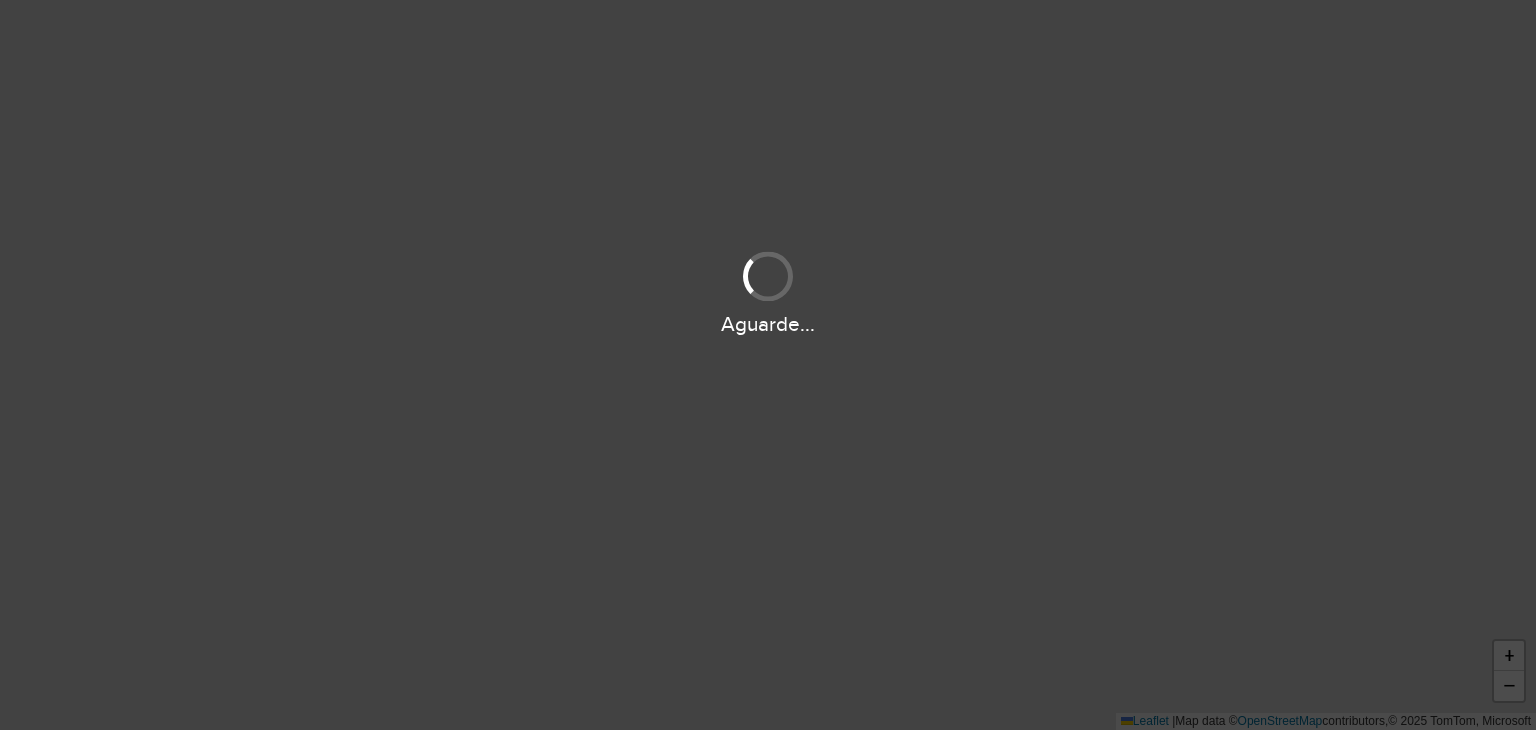 scroll, scrollTop: 0, scrollLeft: 0, axis: both 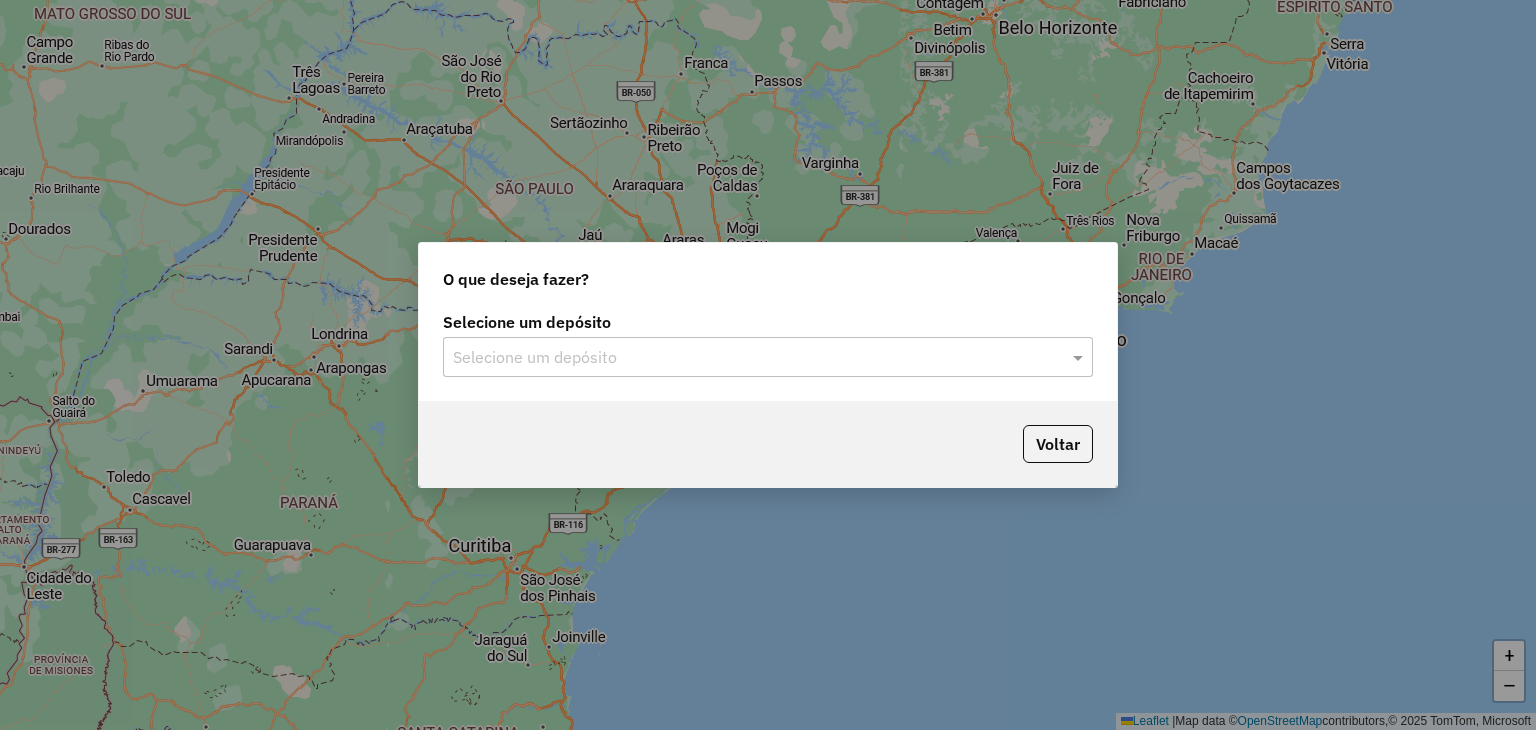 click on "Selecione um depósito Selecione um depósito" 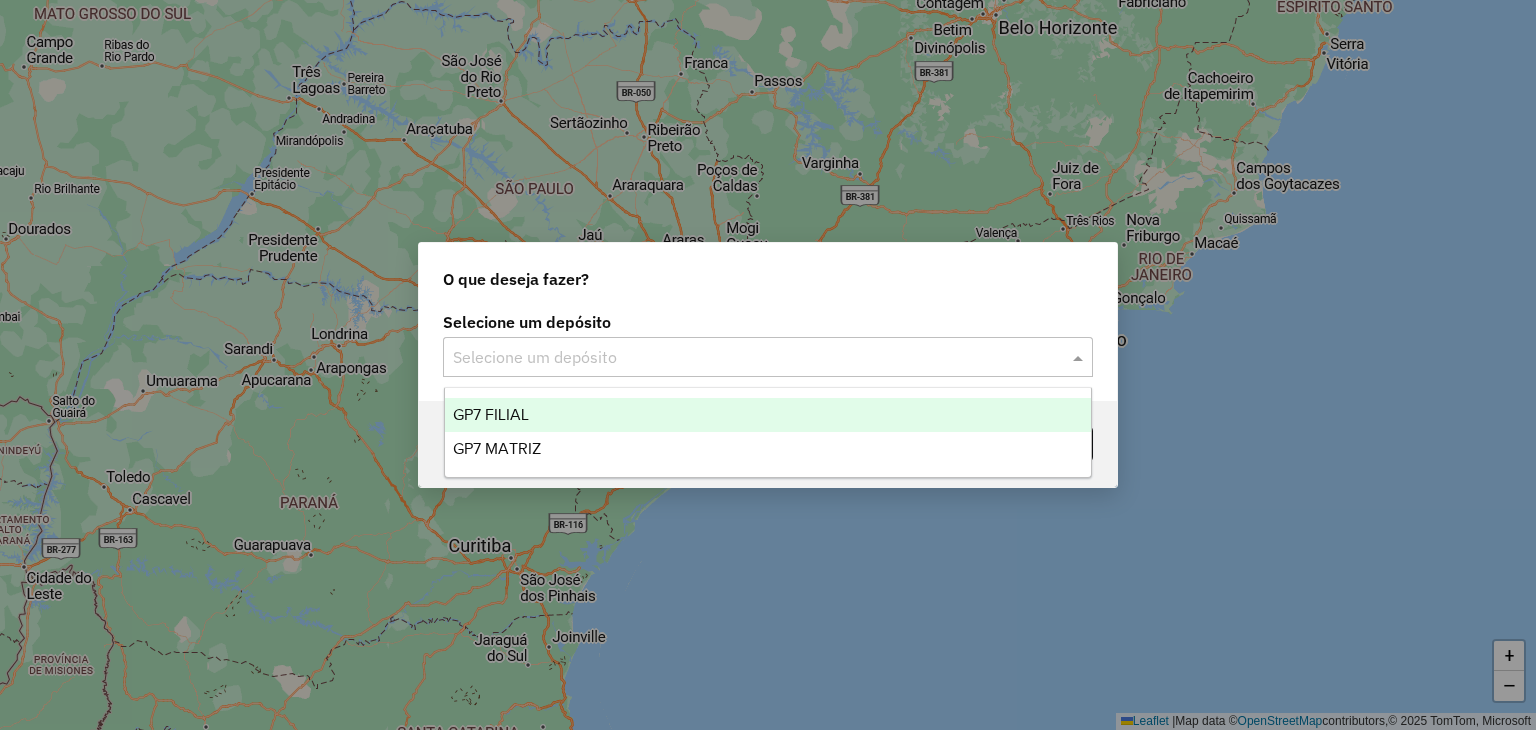 click 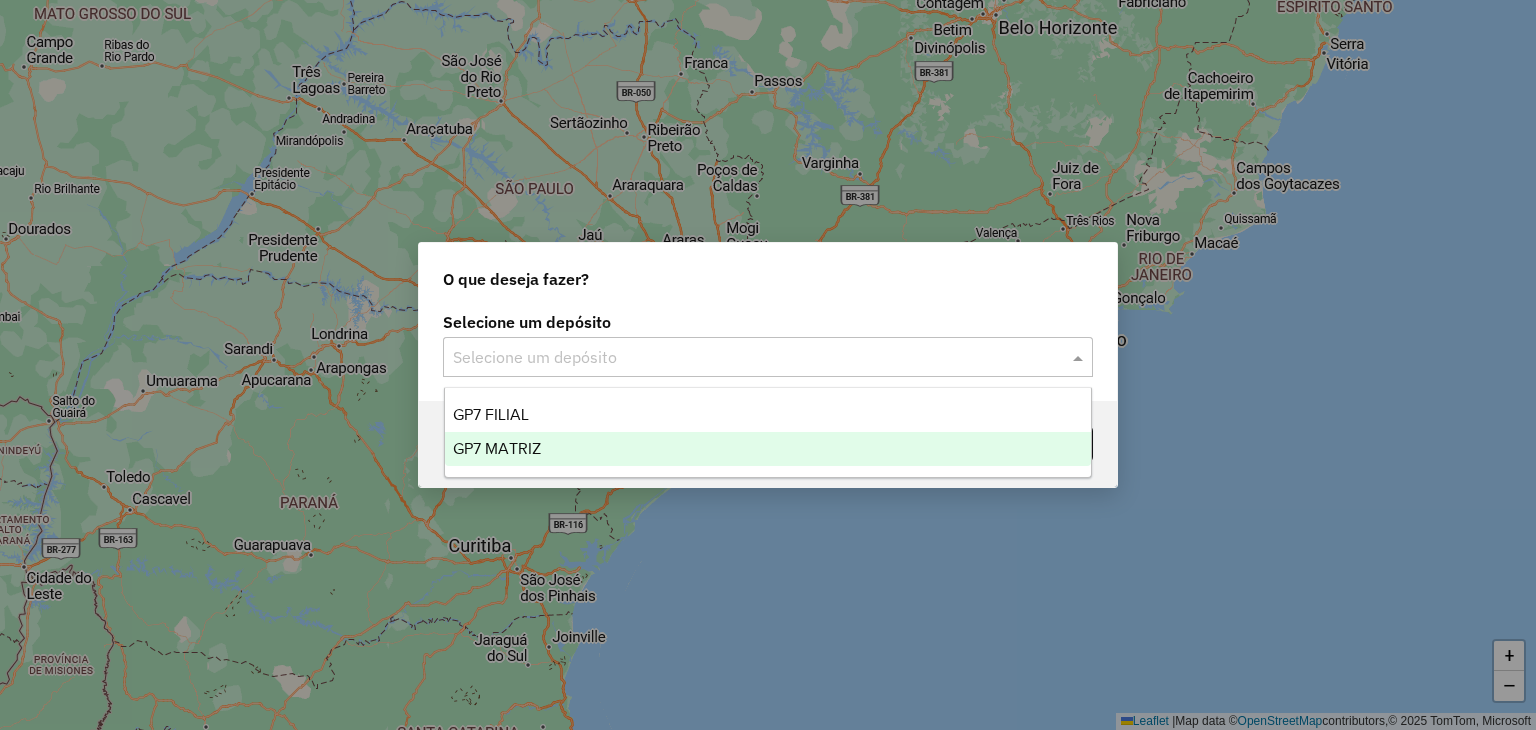 click on "GP7 MATRIZ" at bounding box center [768, 449] 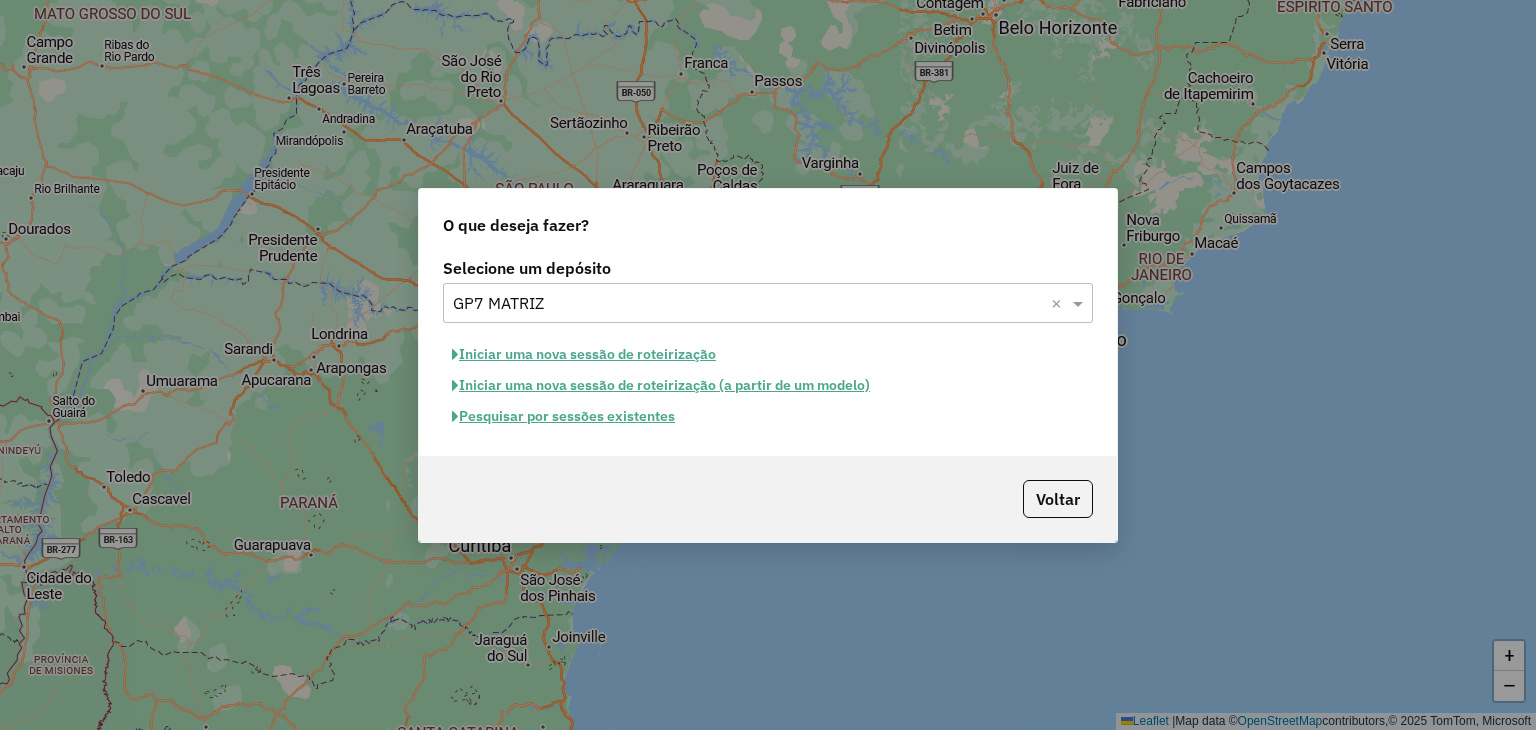 click on "Pesquisar por sessões existentes" 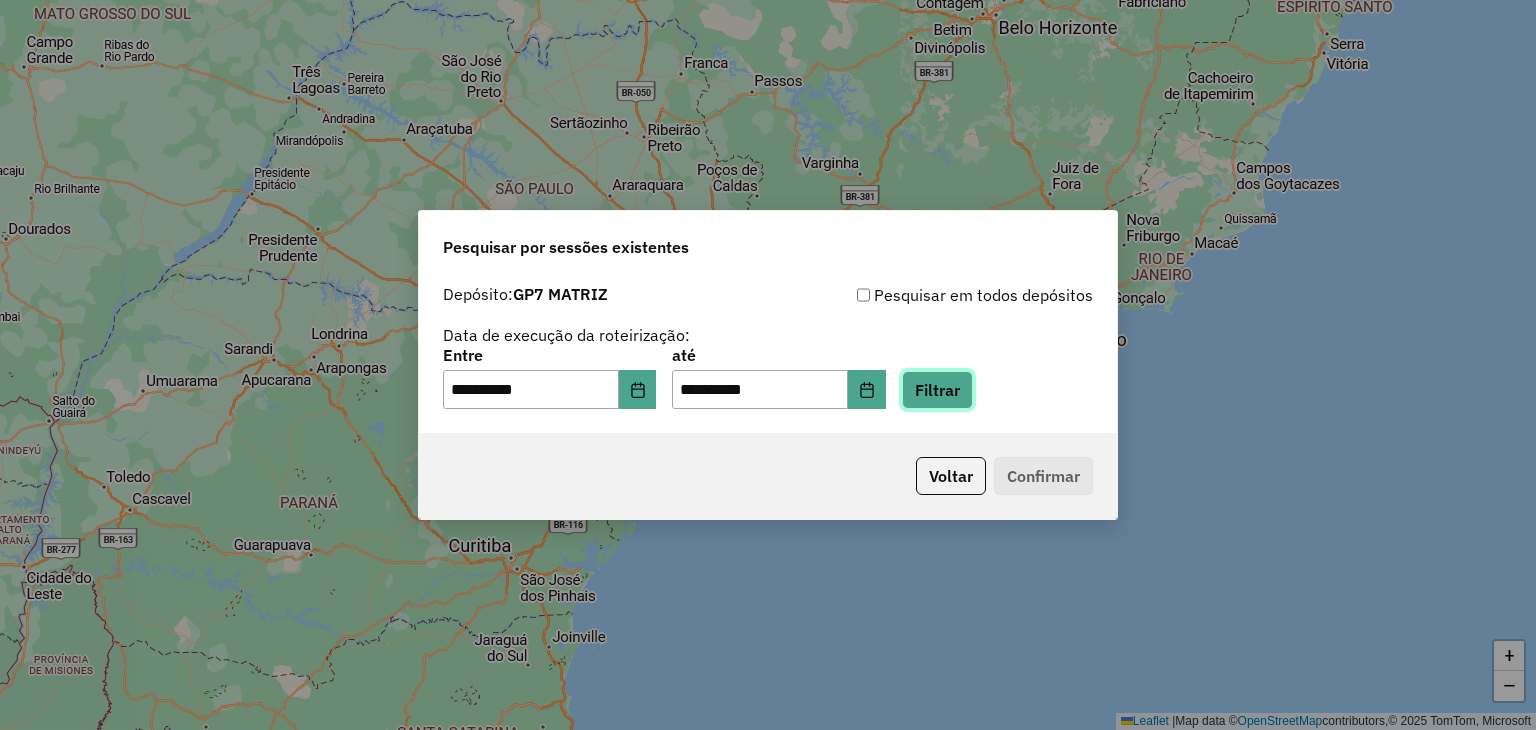 click on "Filtrar" 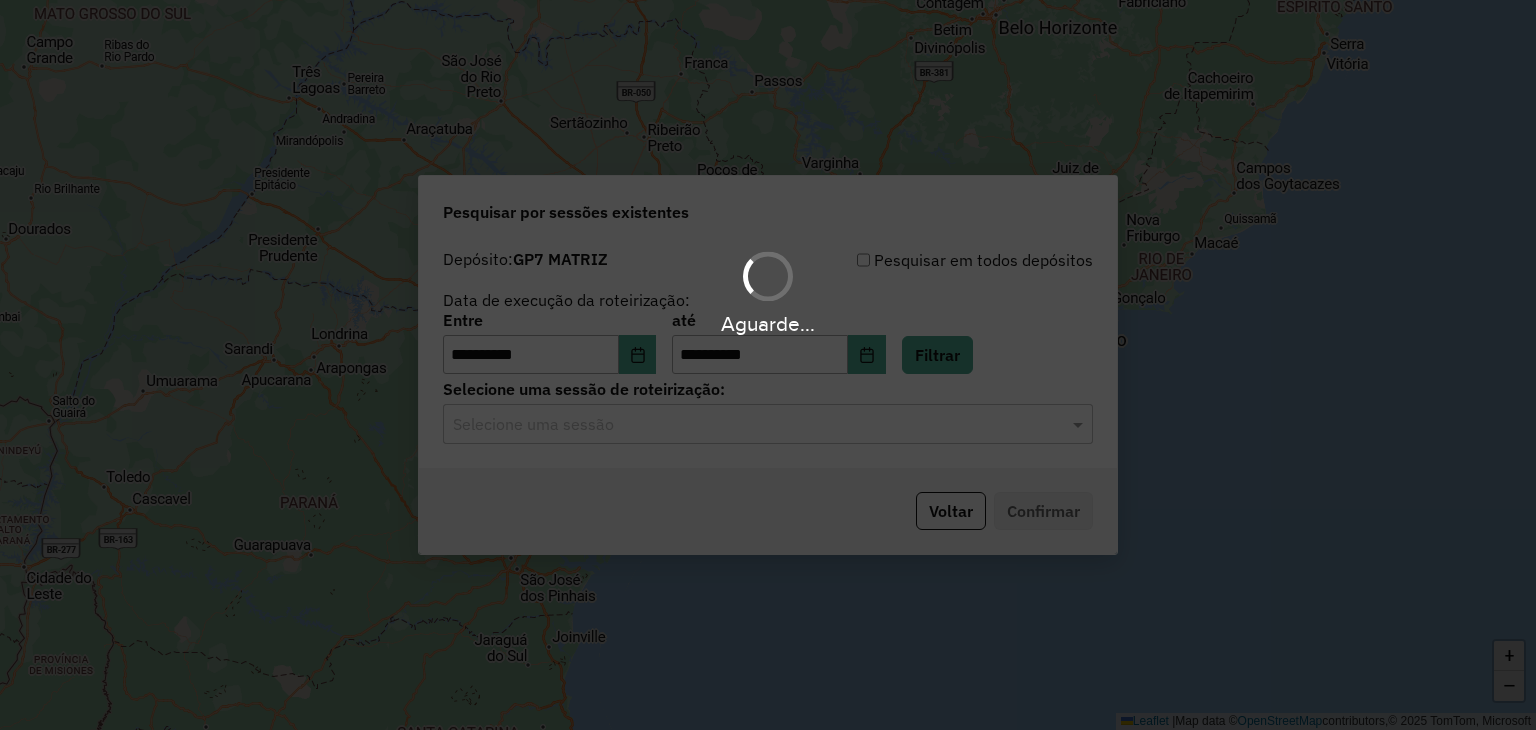 click on "Aguarde..." at bounding box center [768, 365] 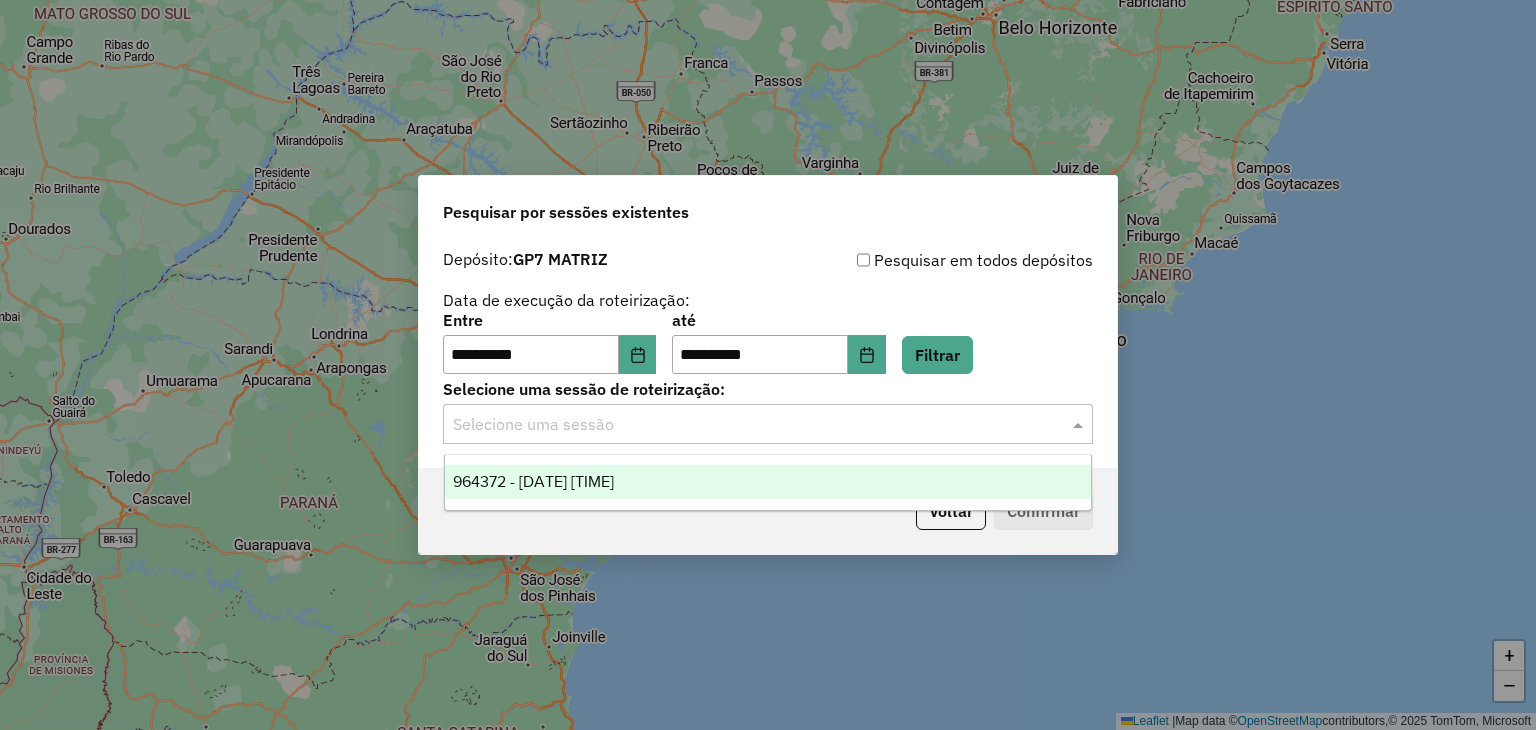 click 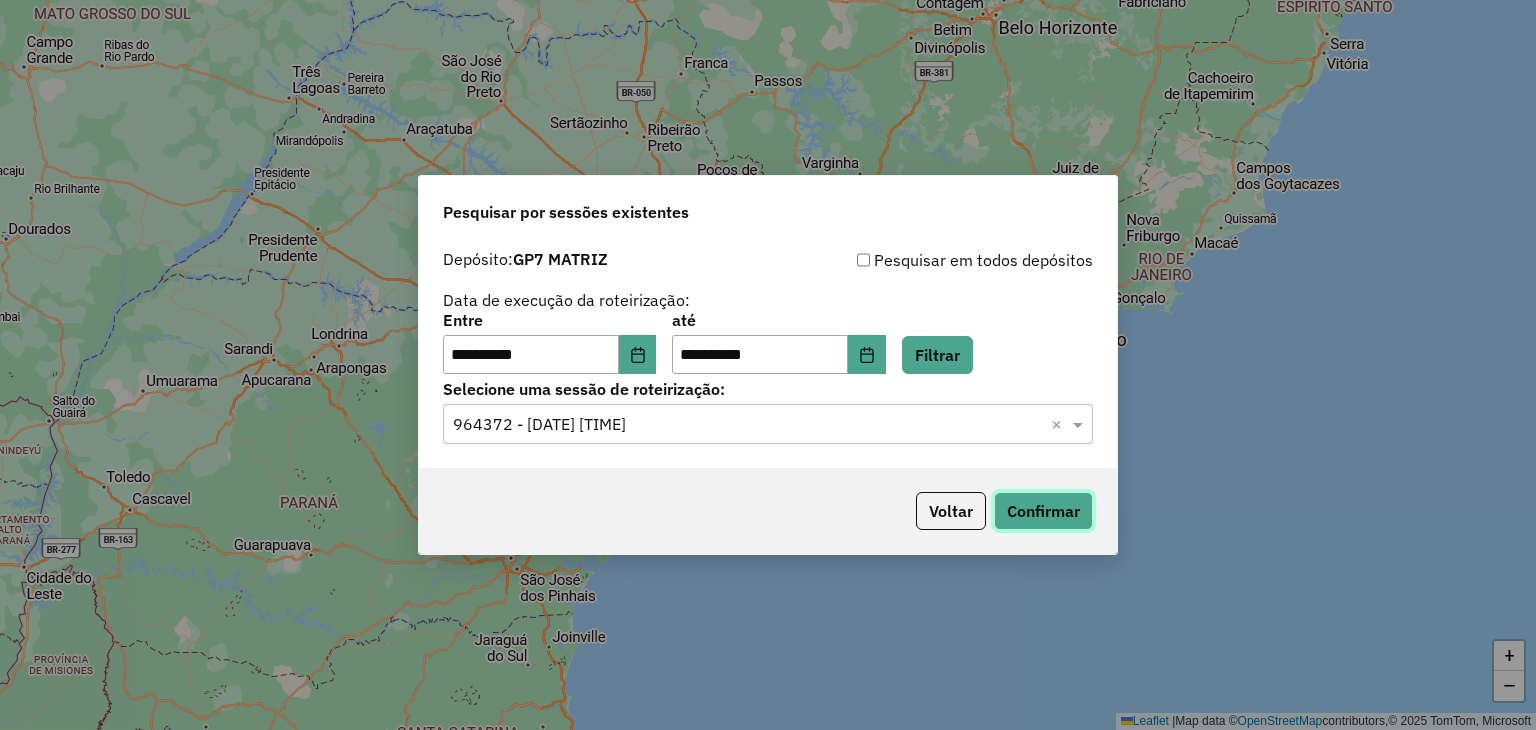 click on "Confirmar" 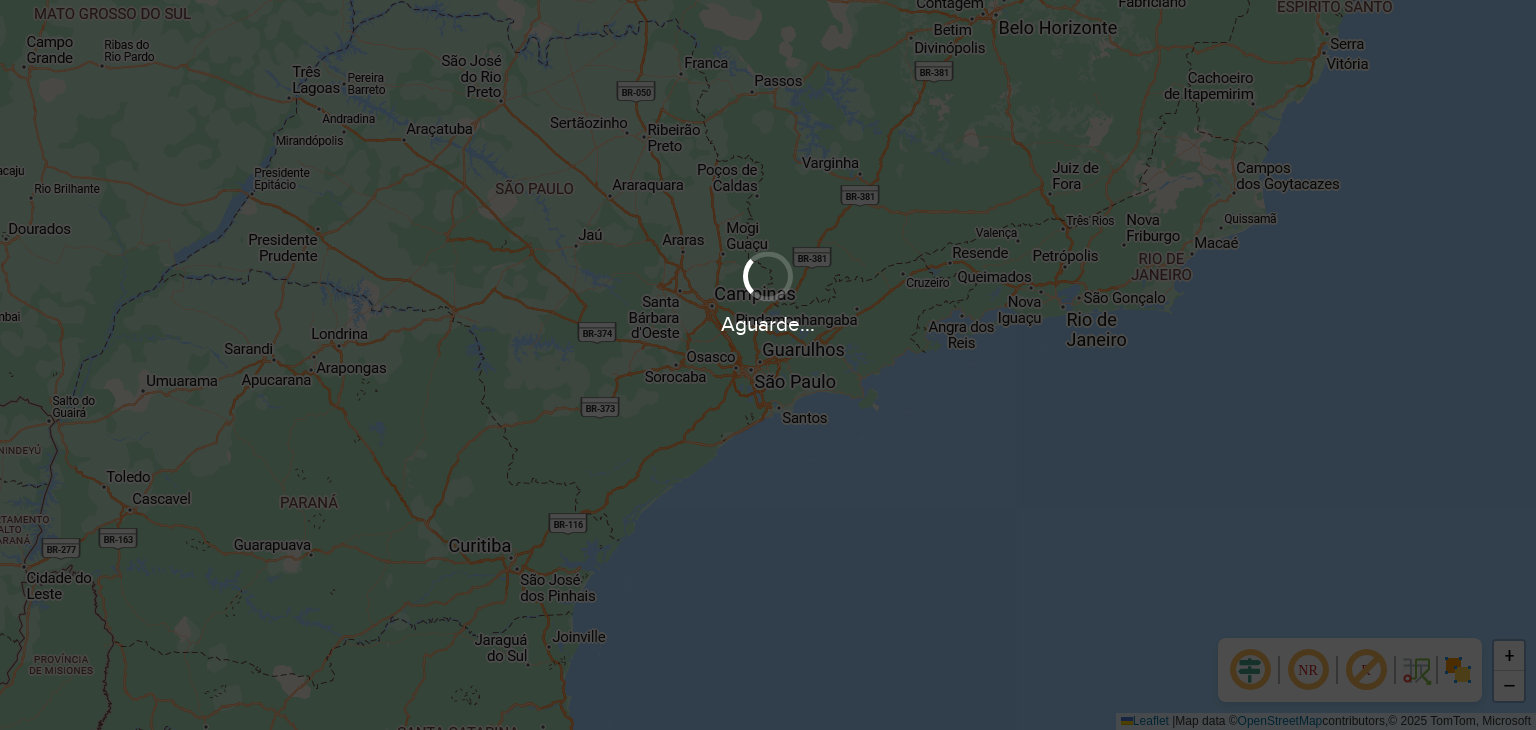 scroll, scrollTop: 0, scrollLeft: 0, axis: both 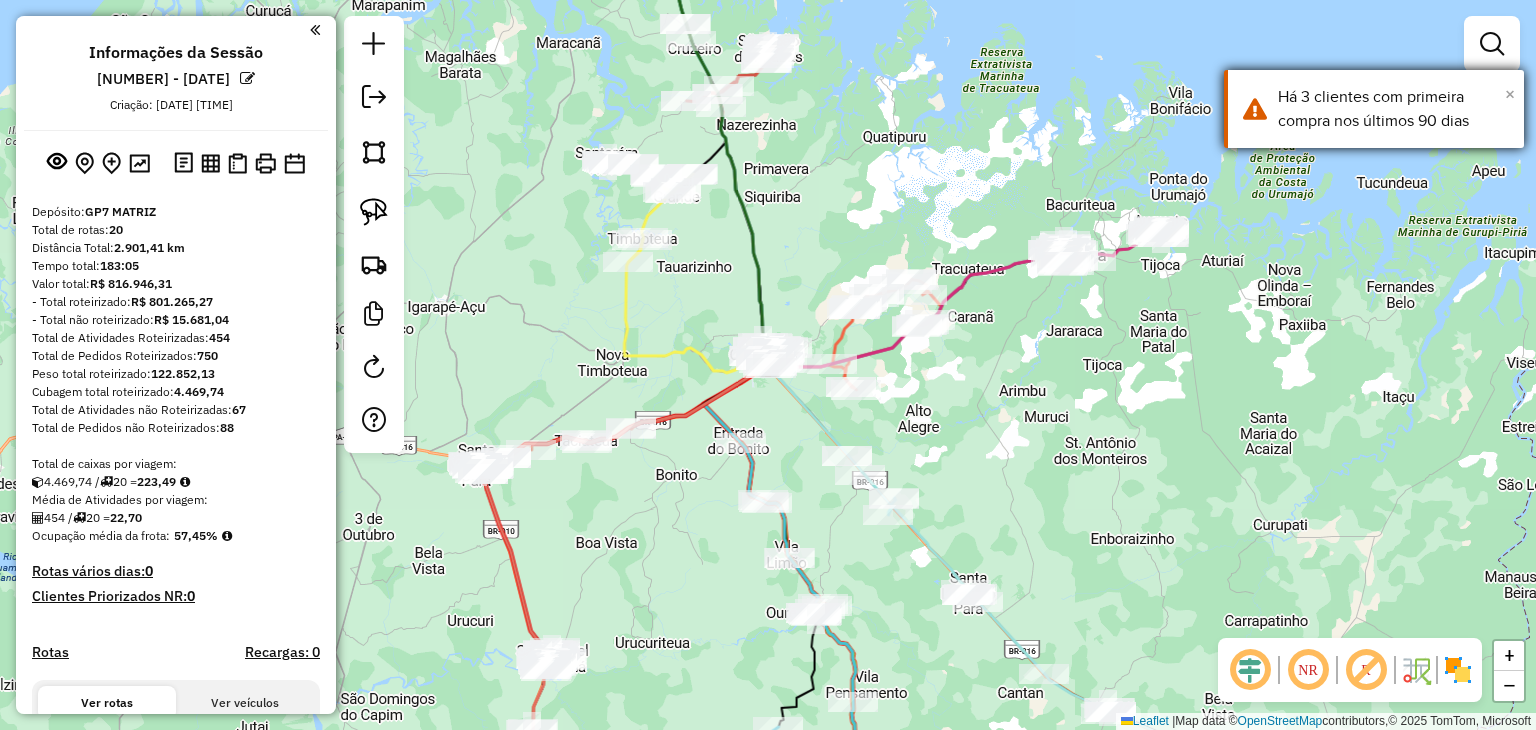 click on "×" at bounding box center (1510, 94) 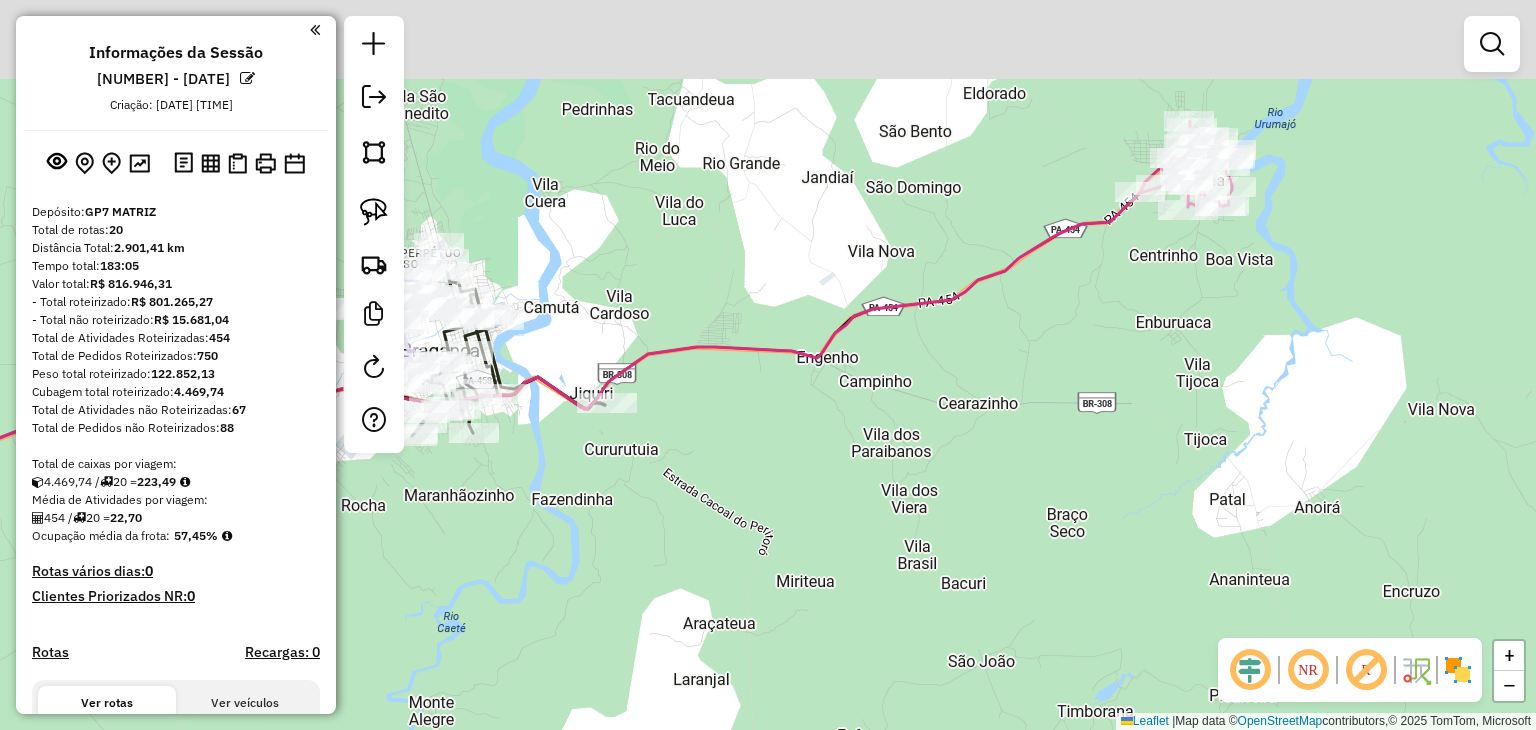drag, startPoint x: 1220, startPoint y: 127, endPoint x: 1052, endPoint y: 337, distance: 268.9312 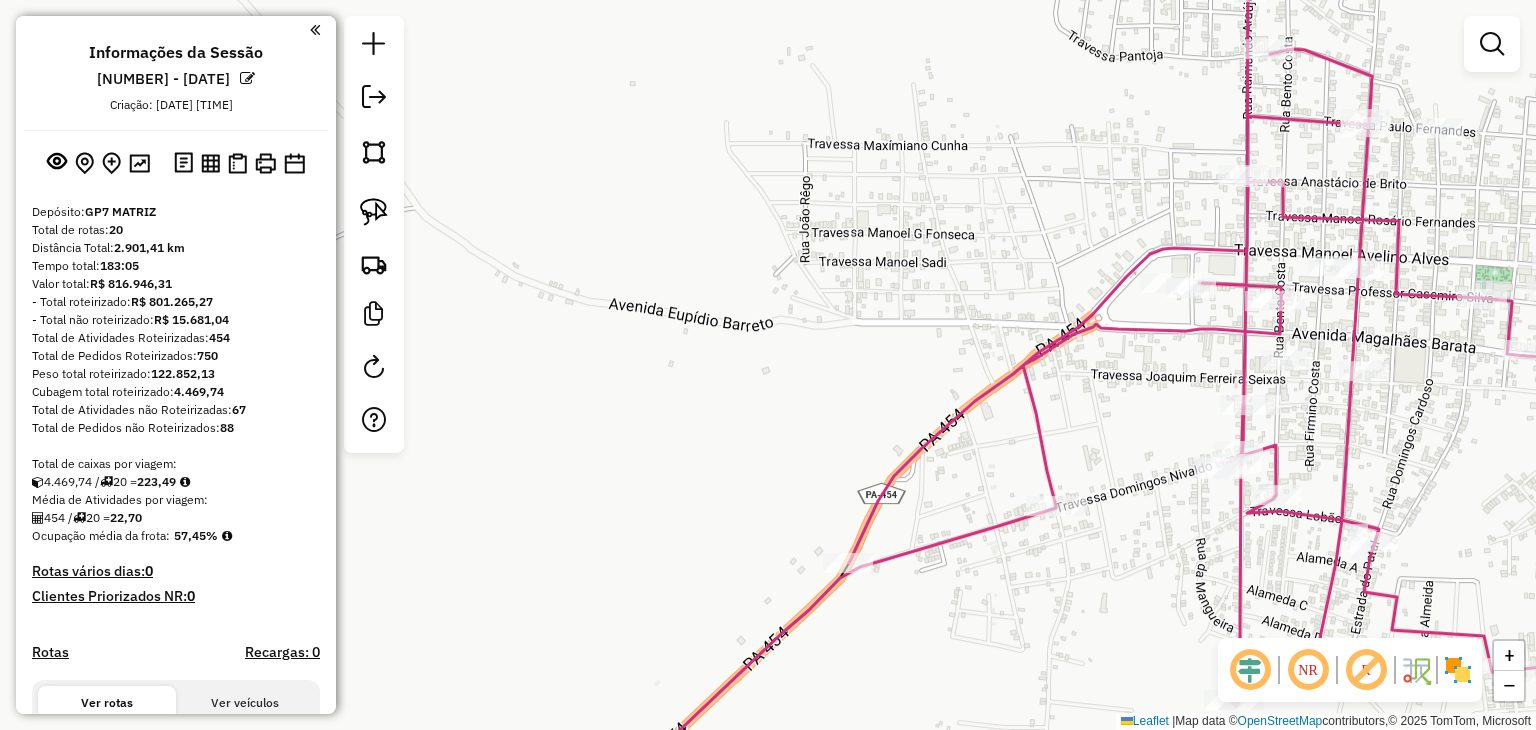 click on "Informações da Sessão" at bounding box center [176, 52] 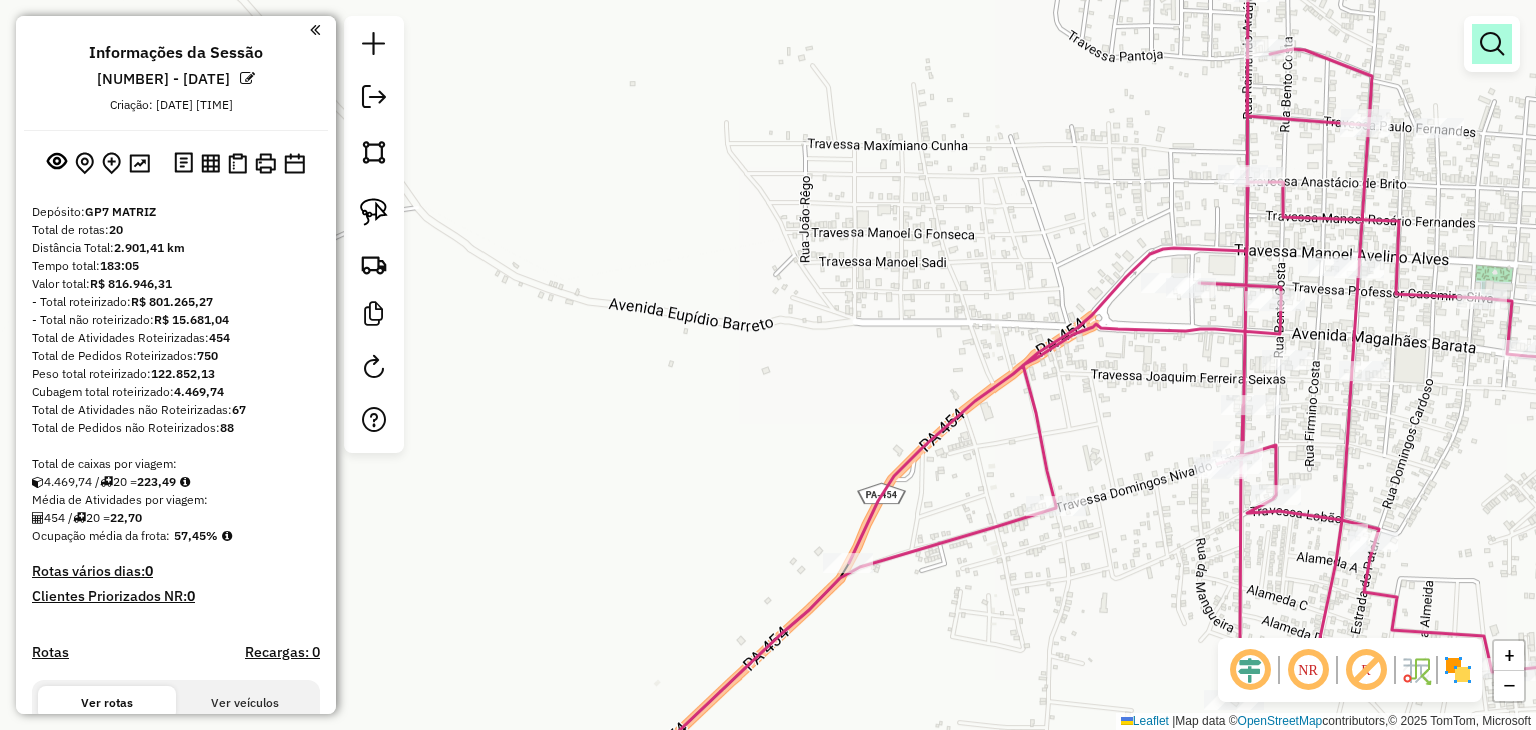click at bounding box center (1492, 44) 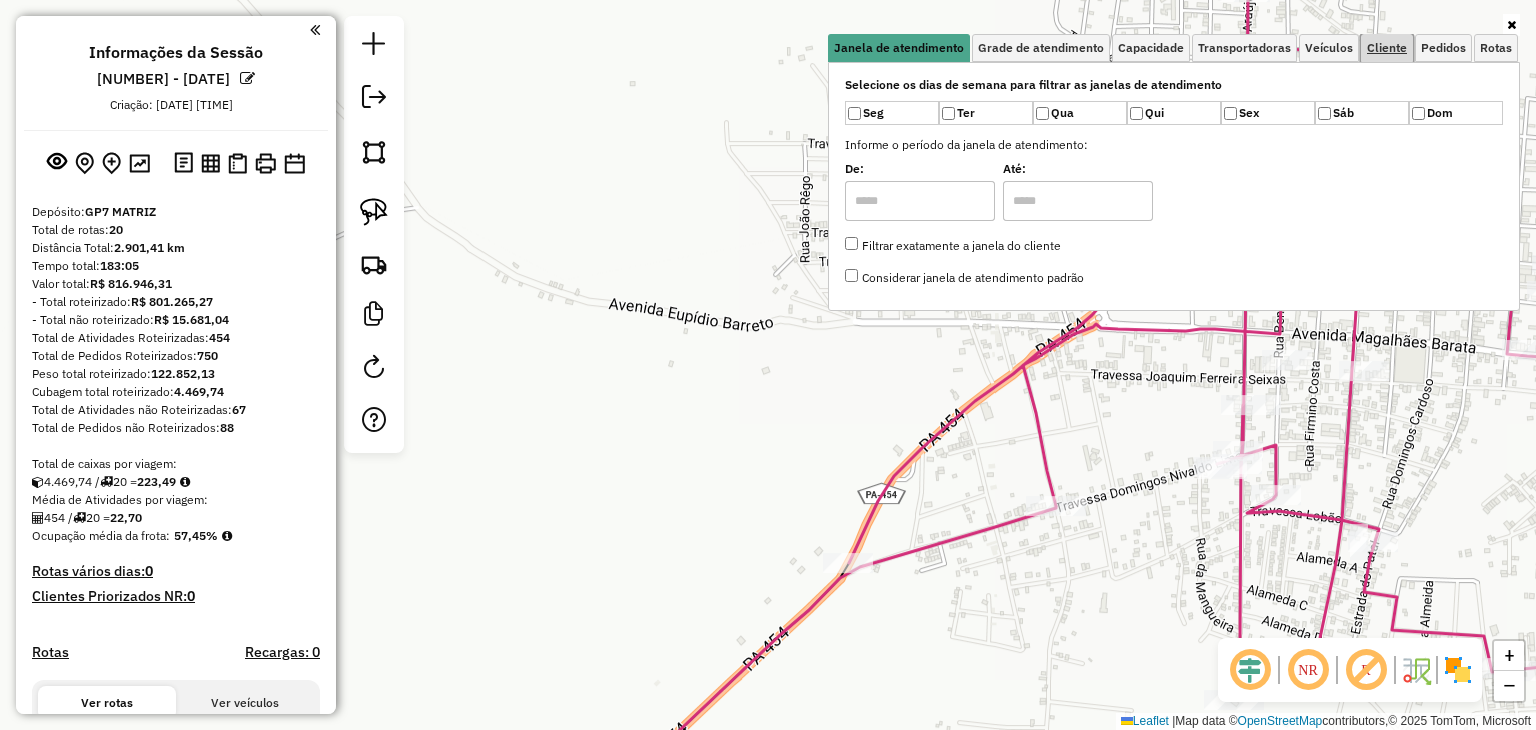 click on "Cliente" at bounding box center [1387, 48] 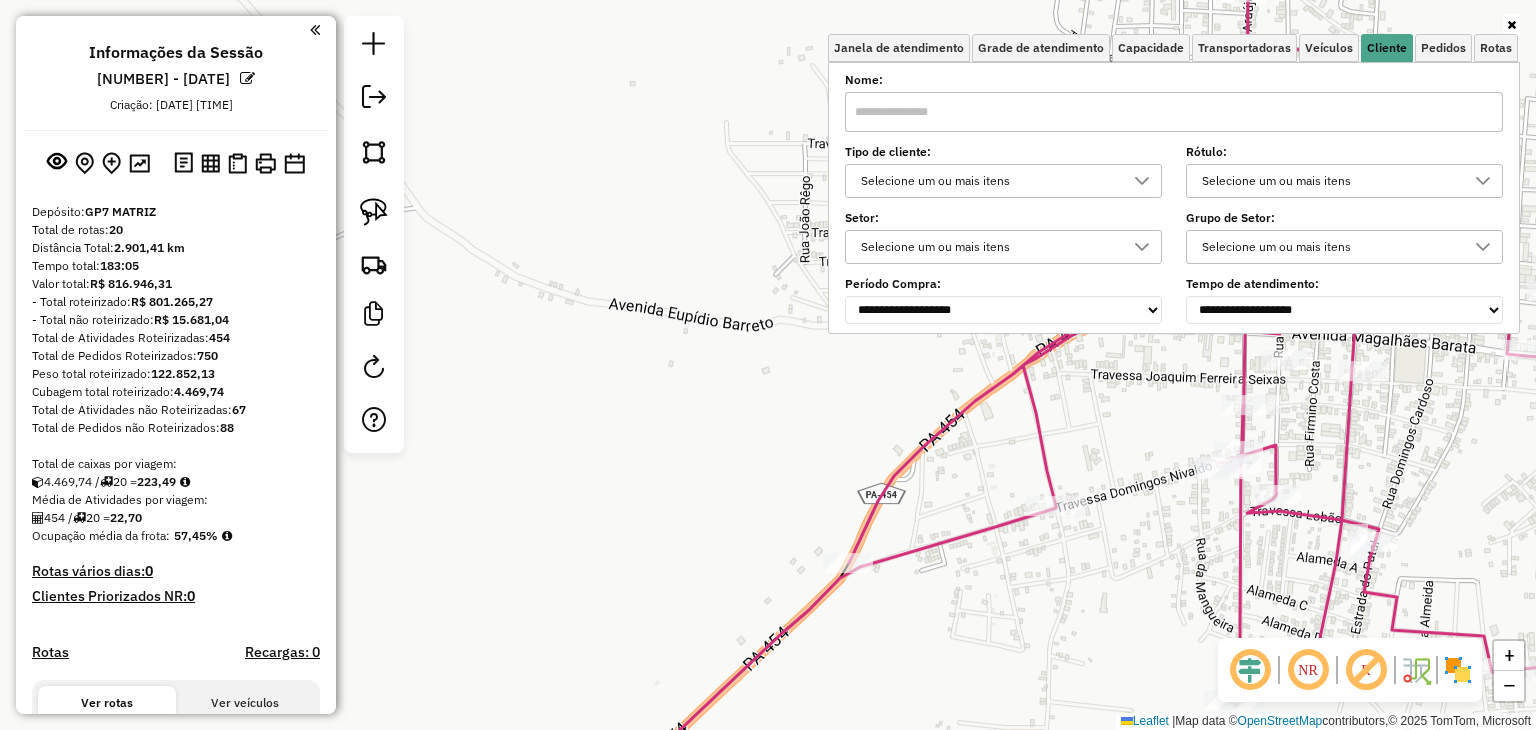click on "Selecione um ou mais itens" at bounding box center [1329, 181] 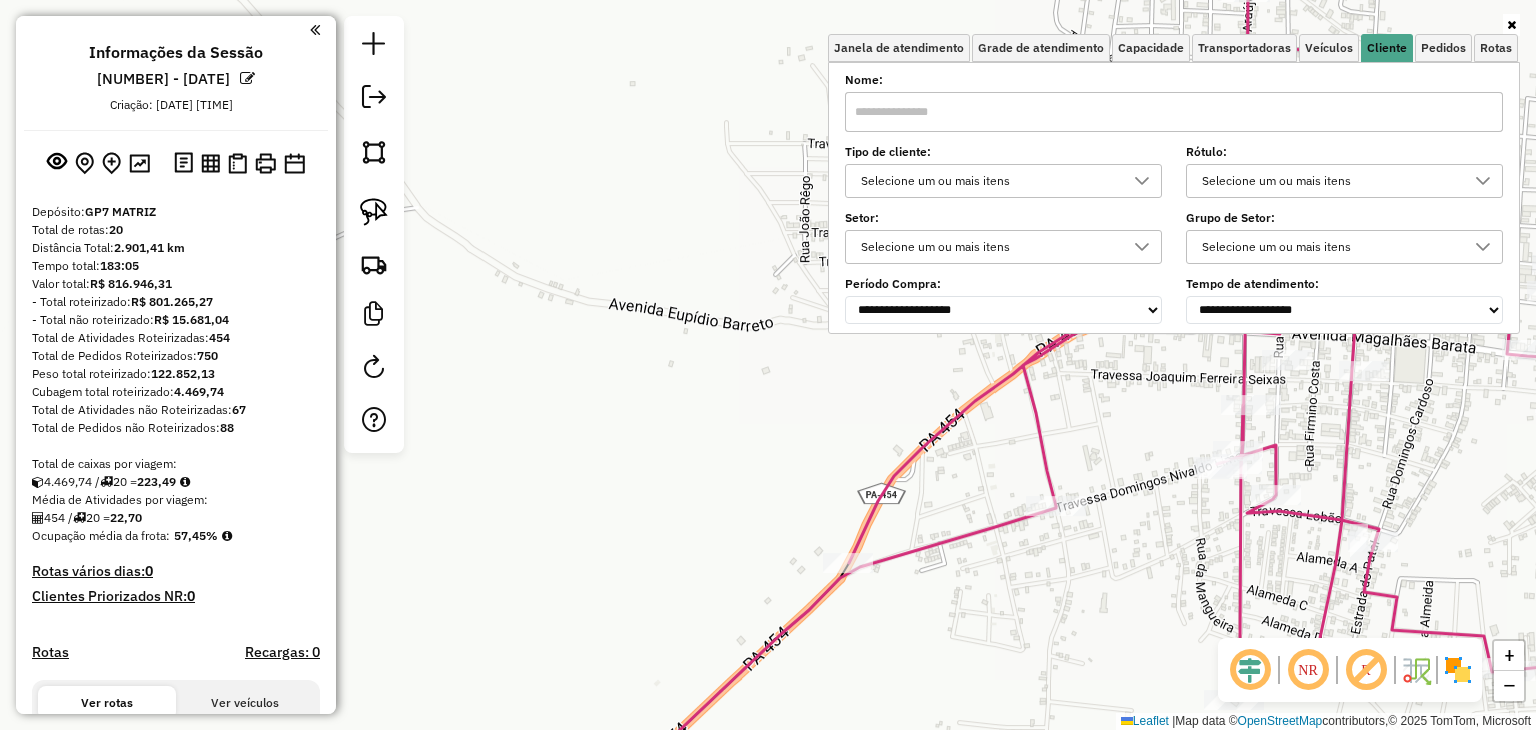 scroll, scrollTop: 11, scrollLeft: 71, axis: both 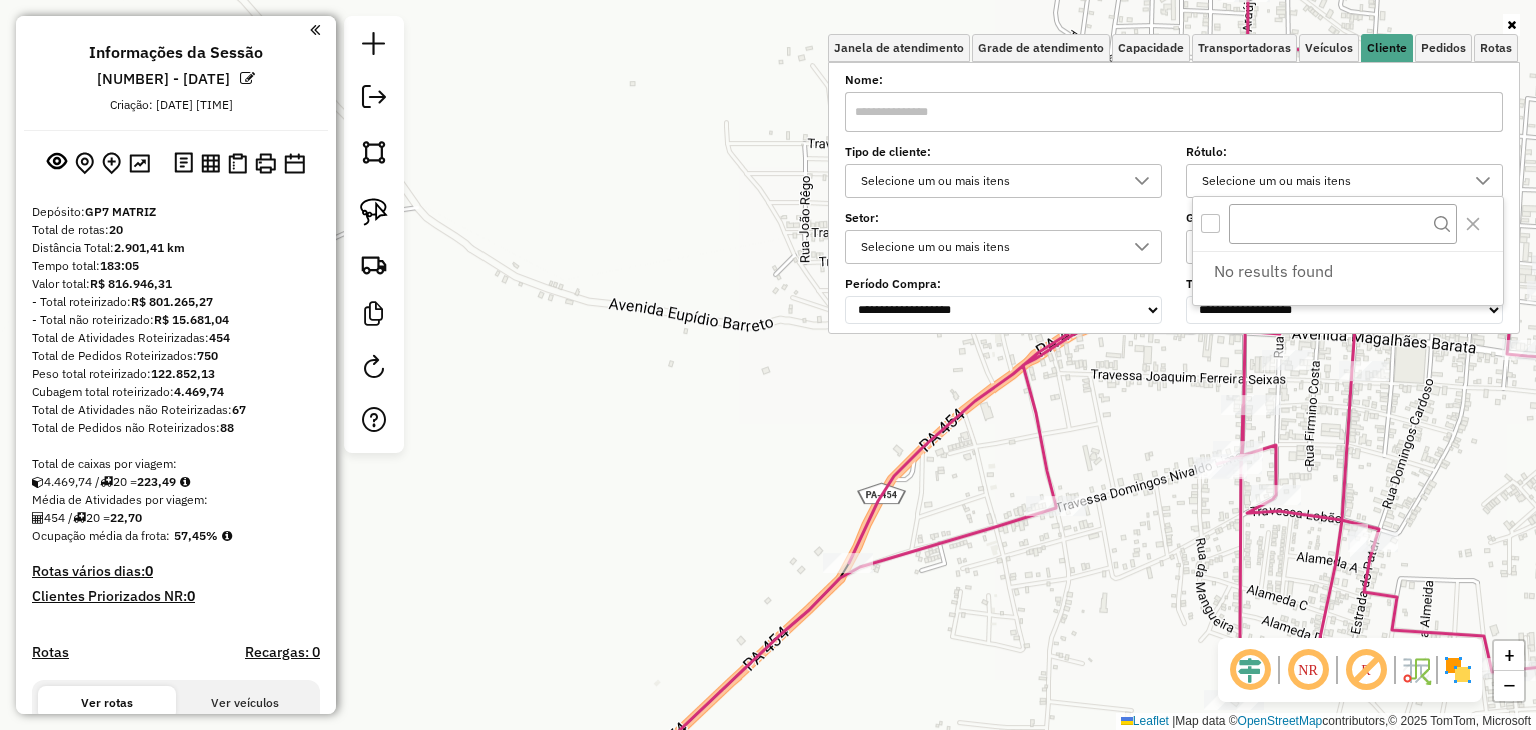 click at bounding box center (1483, 181) 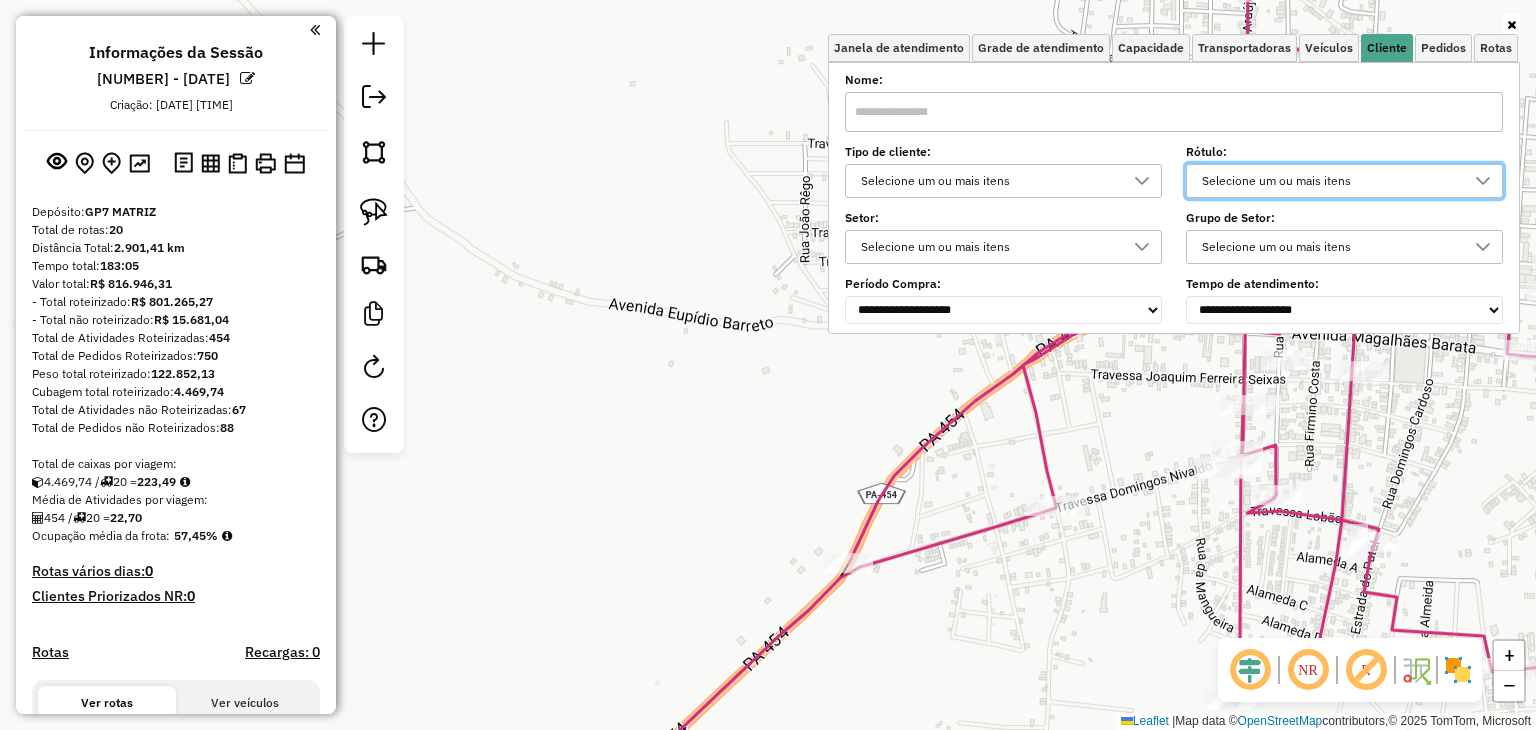 click on "Janela de atendimento Grade de atendimento Capacidade Transportadoras Veículos Cliente Pedidos  Rotas Selecione os dias de semana para filtrar as janelas de atendimento  Seg   Ter   Qua   Qui   Sex   Sáb   Dom  Informe o período da janela de atendimento: De: Até:  Filtrar exatamente a janela do cliente  Considerar janela de atendimento padrão  Selecione os dias de semana para filtrar as grades de atendimento  Seg   Ter   Qua   Qui   Sex   Sáb   Dom   Considerar clientes sem dia de atendimento cadastrado  Clientes fora do dia de atendimento selecionado Filtrar as atividades entre os valores definidos abaixo:  Peso mínimo:   Peso máximo:   Cubagem mínima:   Cubagem máxima:   De:   Até:  Filtrar as atividades entre o tempo de atendimento definido abaixo:  De:   Até:   Considerar capacidade total dos clientes não roteirizados Transportadora: Selecione um ou mais itens Tipo de veículo: Selecione um ou mais itens Veículo: Selecione um ou mais itens Motorista: Selecione um ou mais itens Nome: Rótulo:" 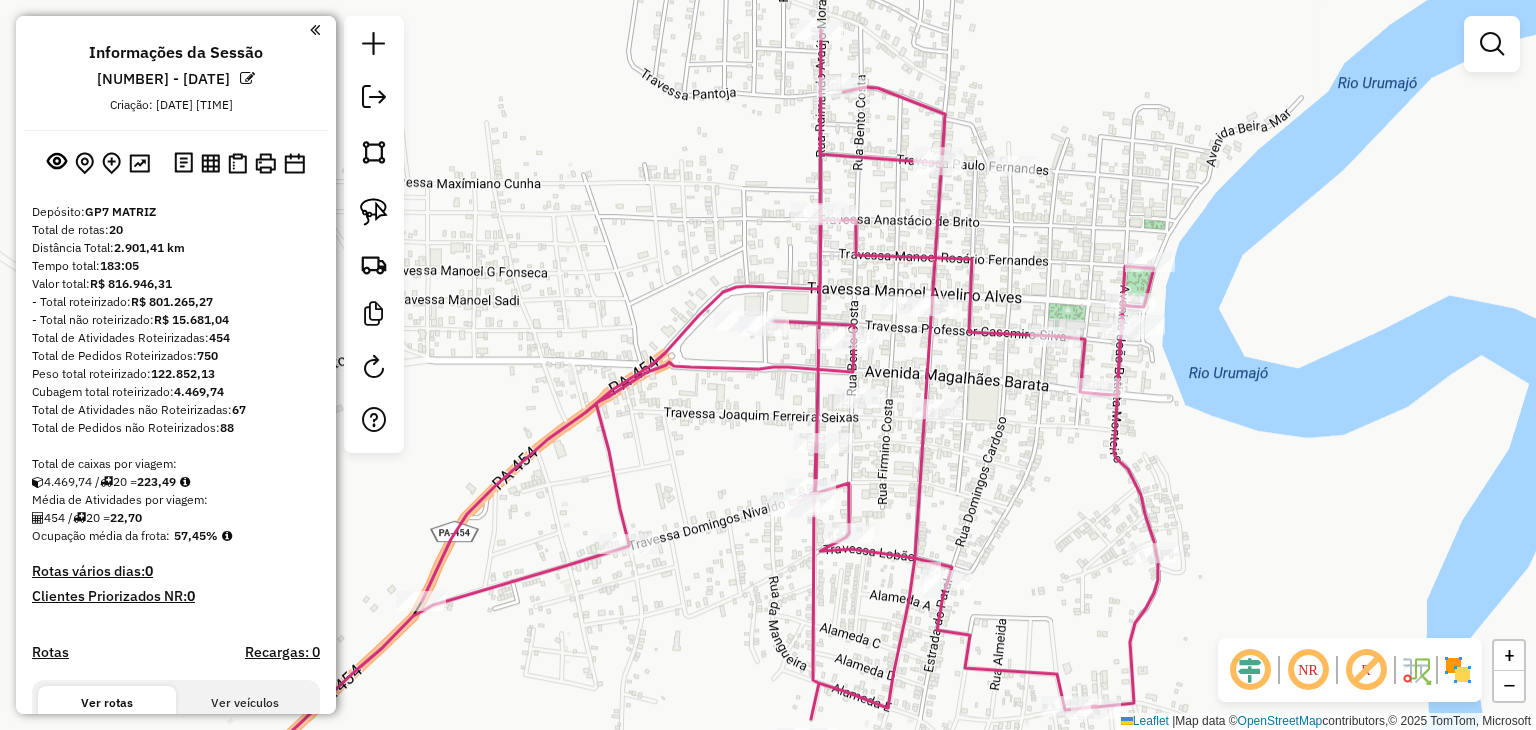 drag, startPoint x: 1254, startPoint y: 340, endPoint x: 827, endPoint y: 378, distance: 428.68753 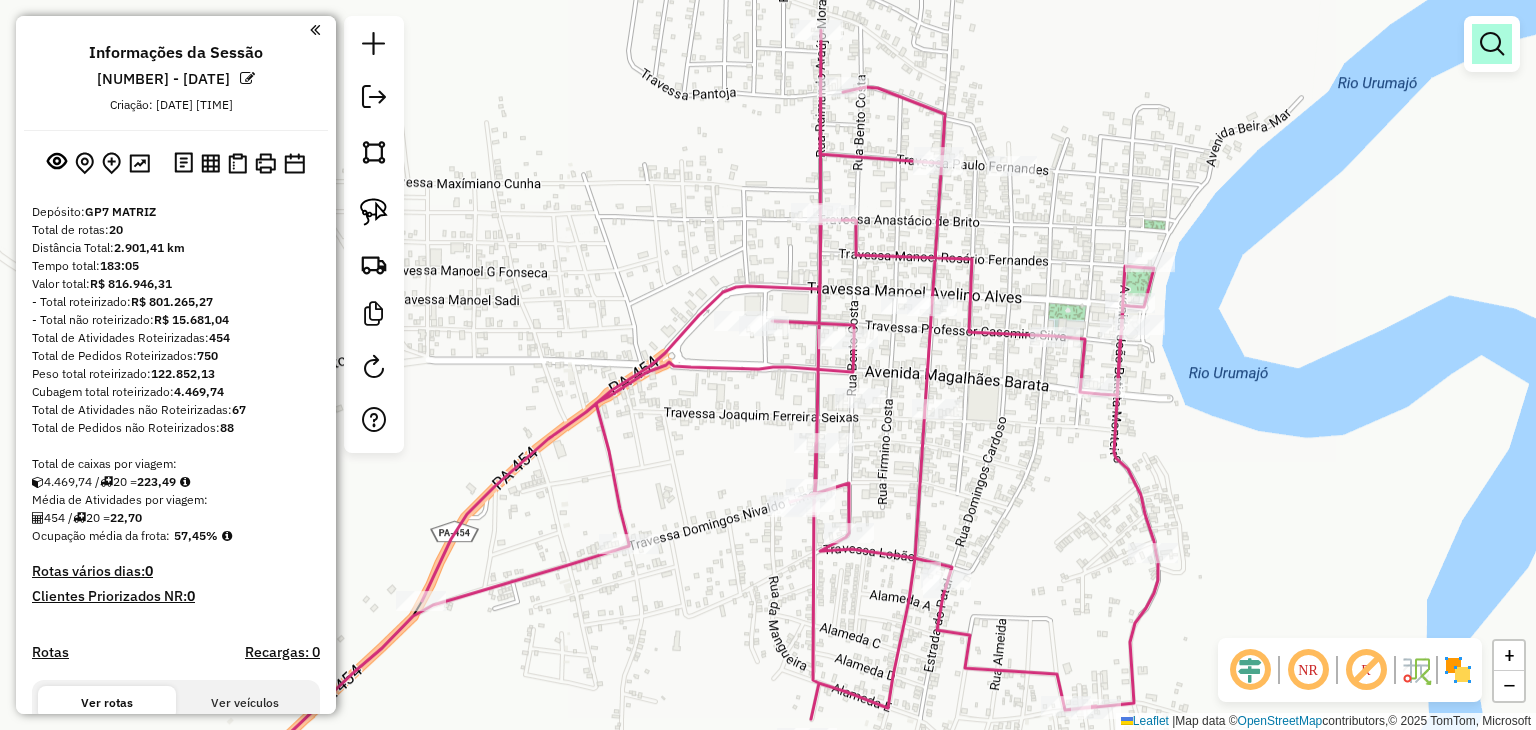 click at bounding box center (1492, 44) 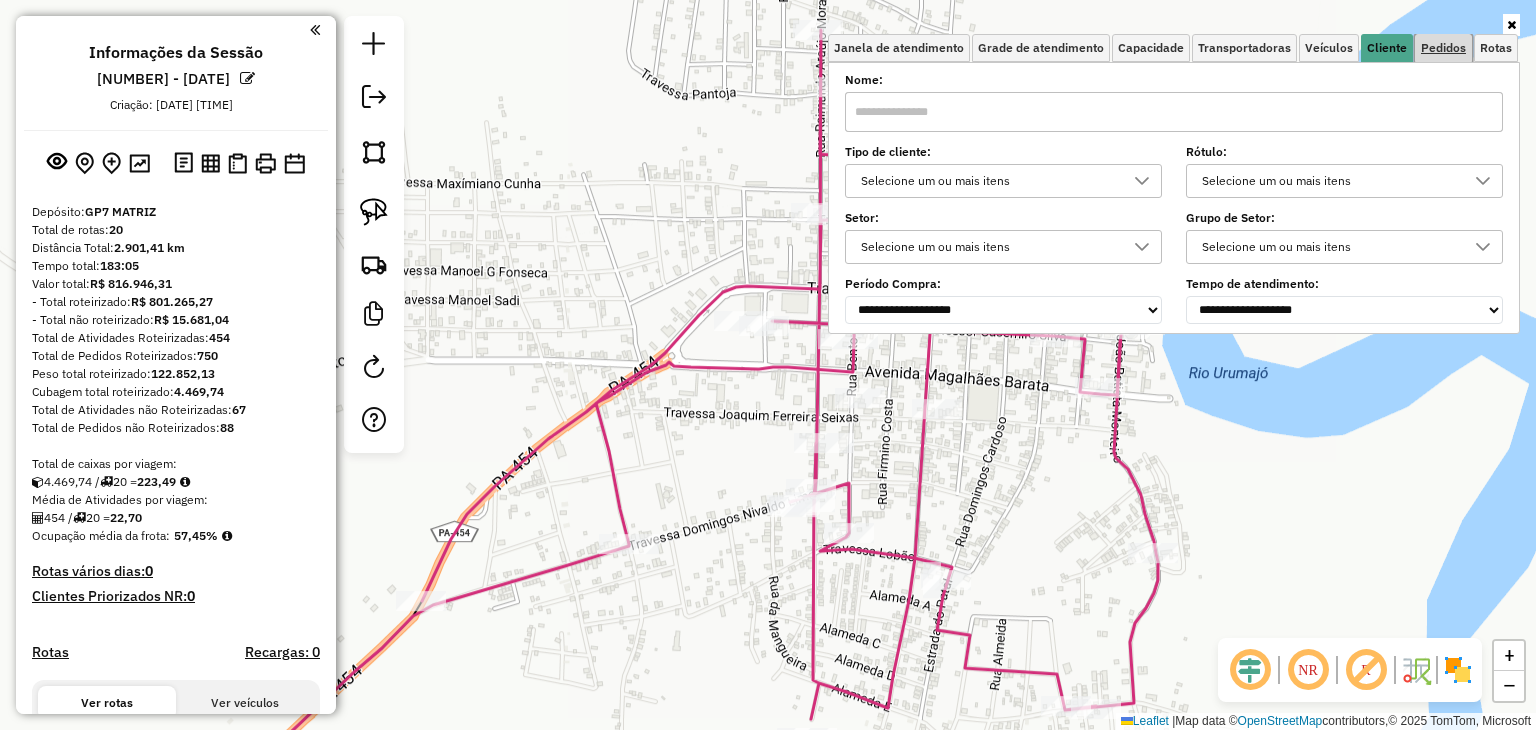 click on "Pedidos" at bounding box center [1443, 48] 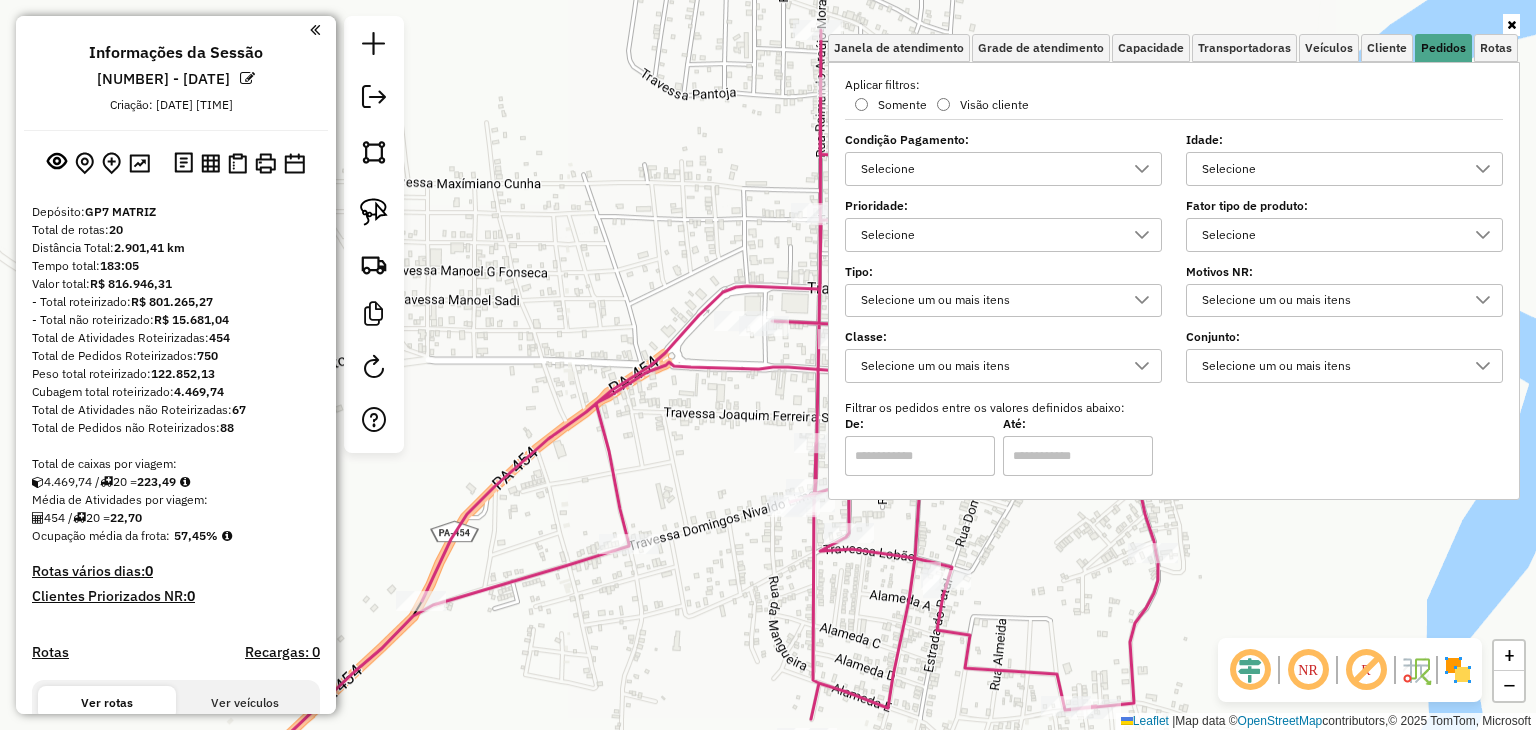 click on "Selecione" at bounding box center [988, 169] 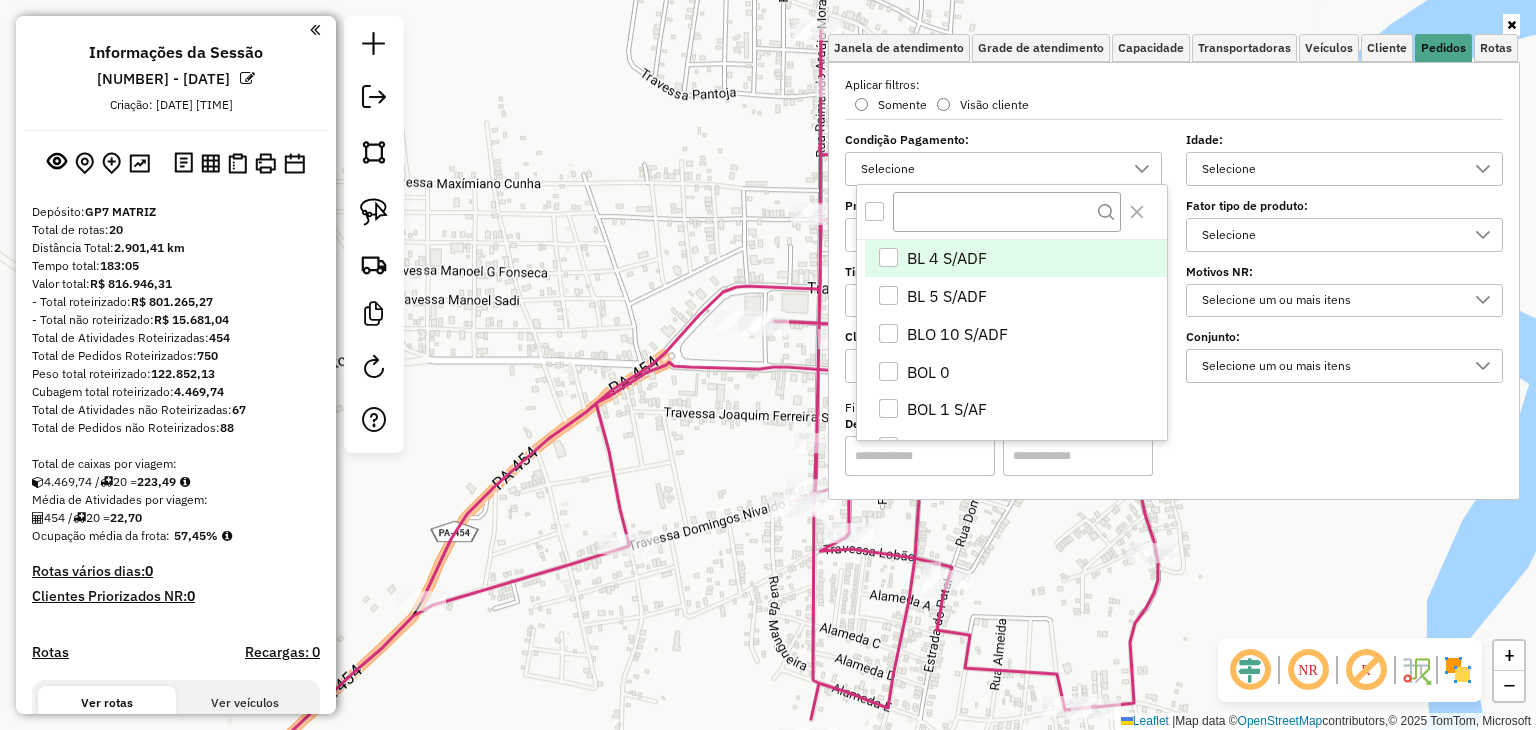 click on "Selecione" at bounding box center (988, 169) 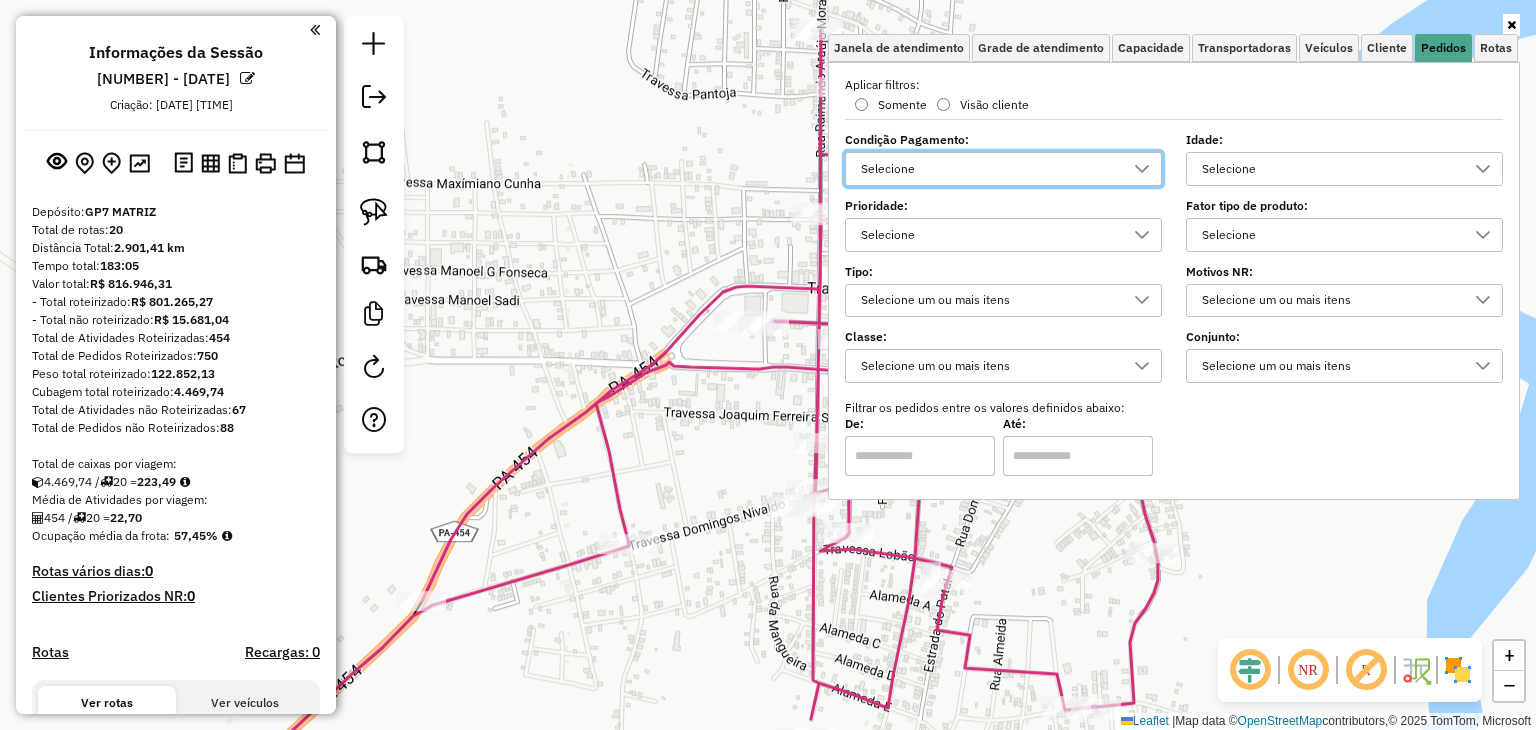 click on "Selecione" at bounding box center (1329, 169) 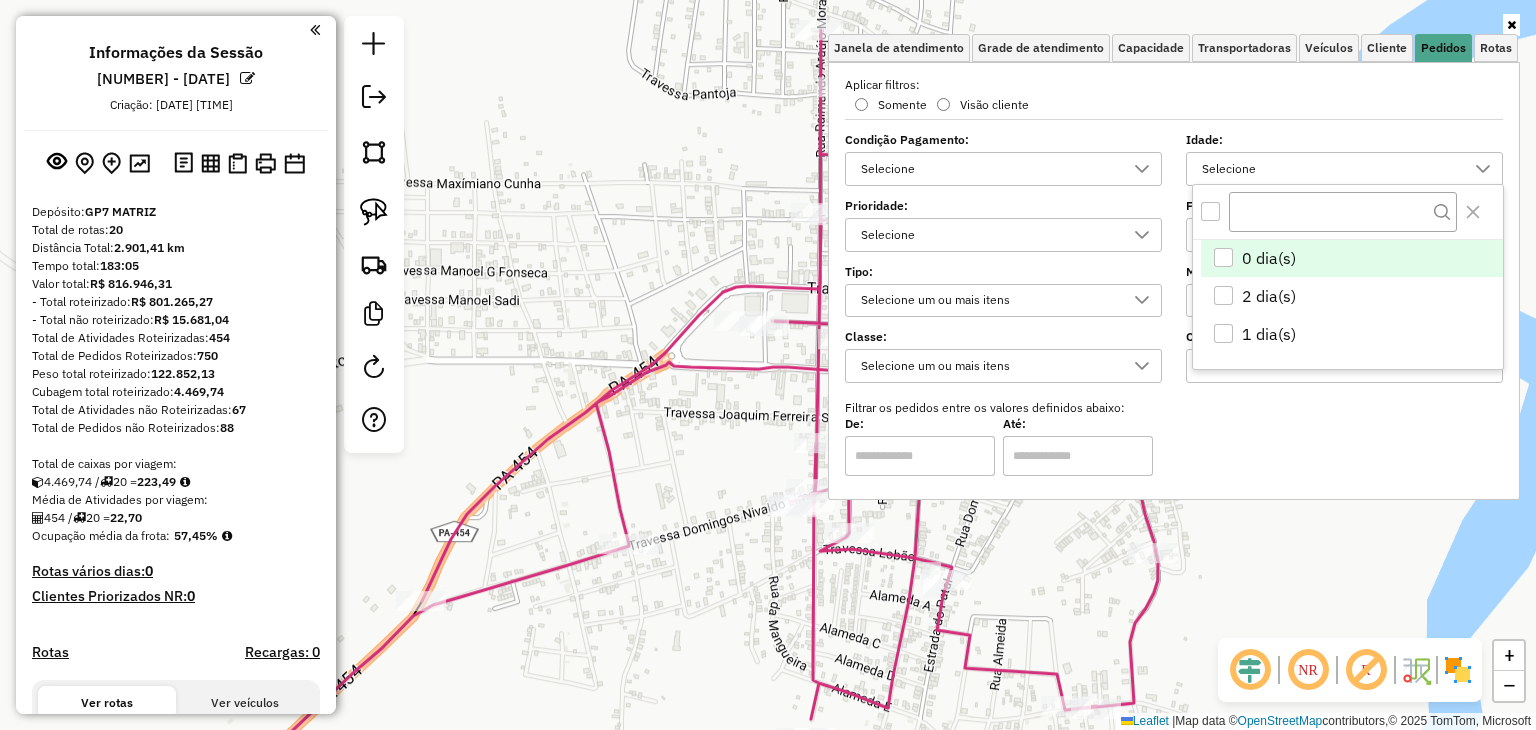 click on "Selecione" at bounding box center [1329, 169] 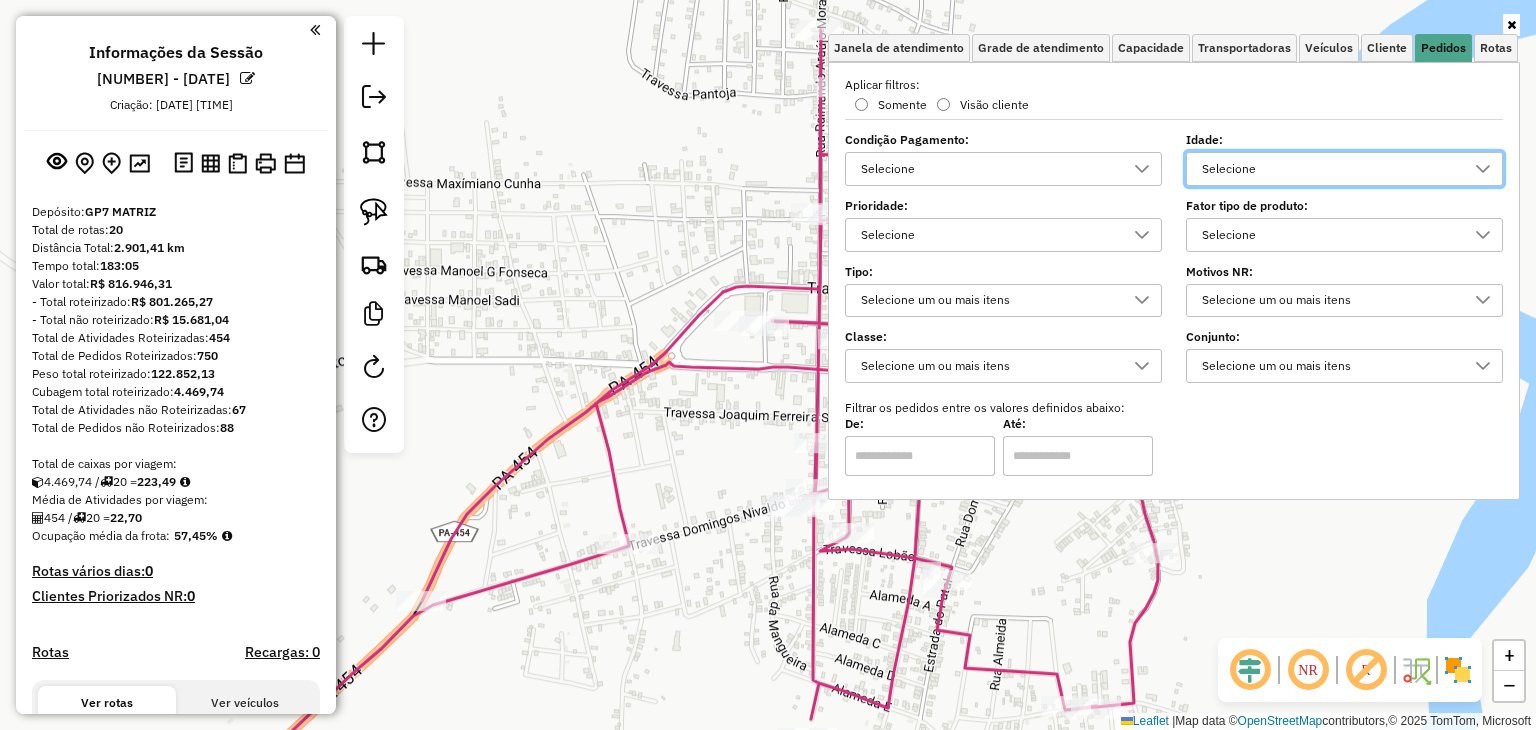 click on "Selecione" at bounding box center [1329, 169] 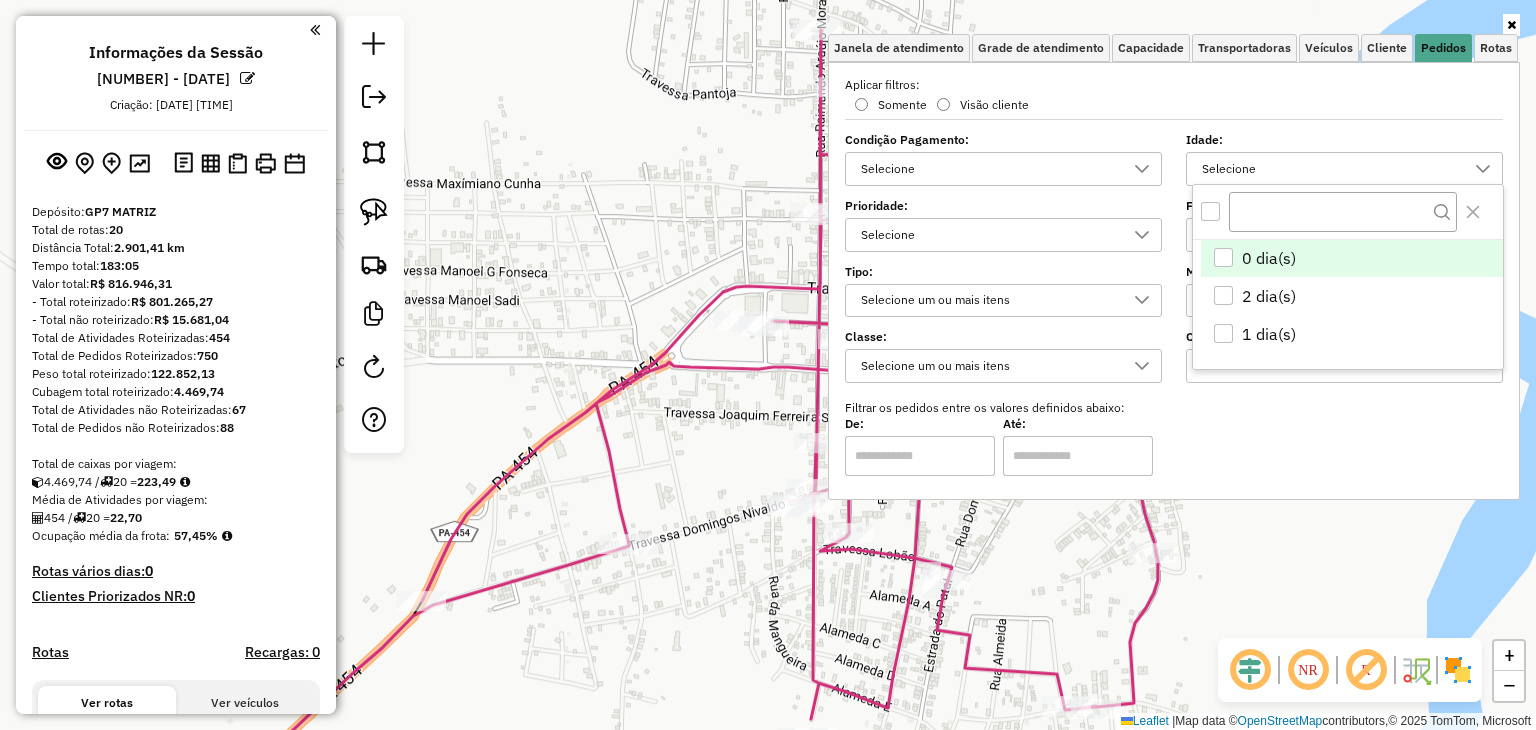 click on "Selecione" at bounding box center [1329, 169] 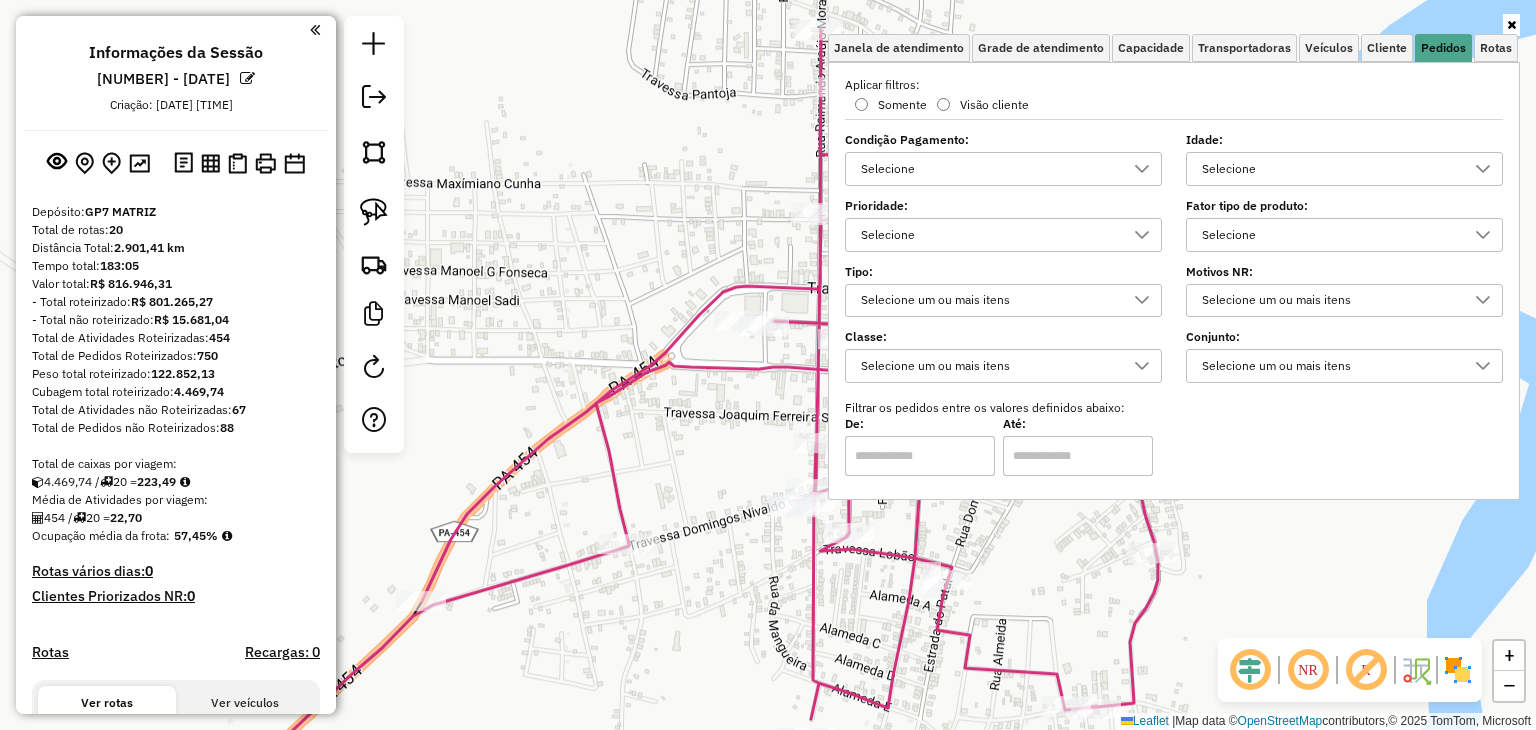 click on "Selecione" at bounding box center [1329, 235] 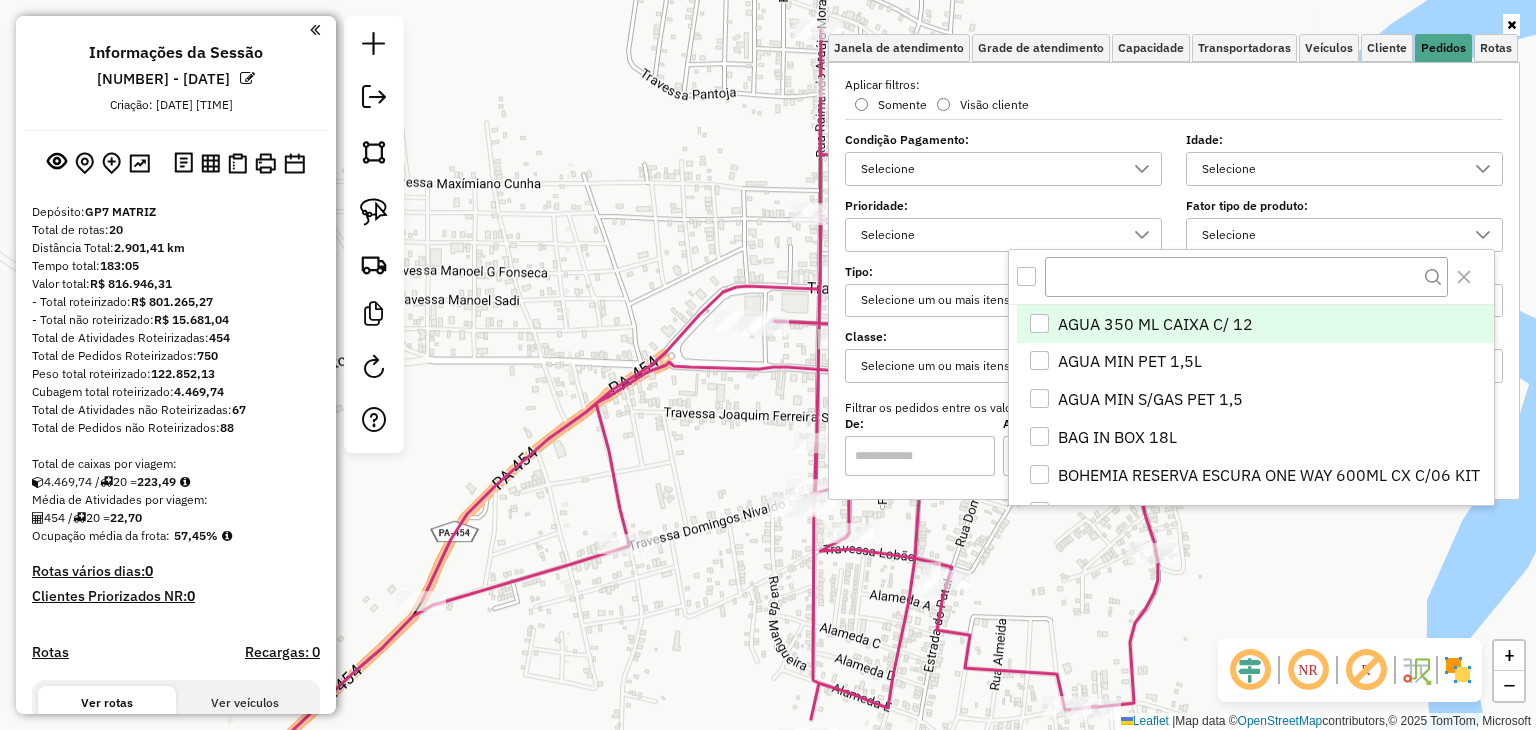 click on "Selecione" at bounding box center (1329, 235) 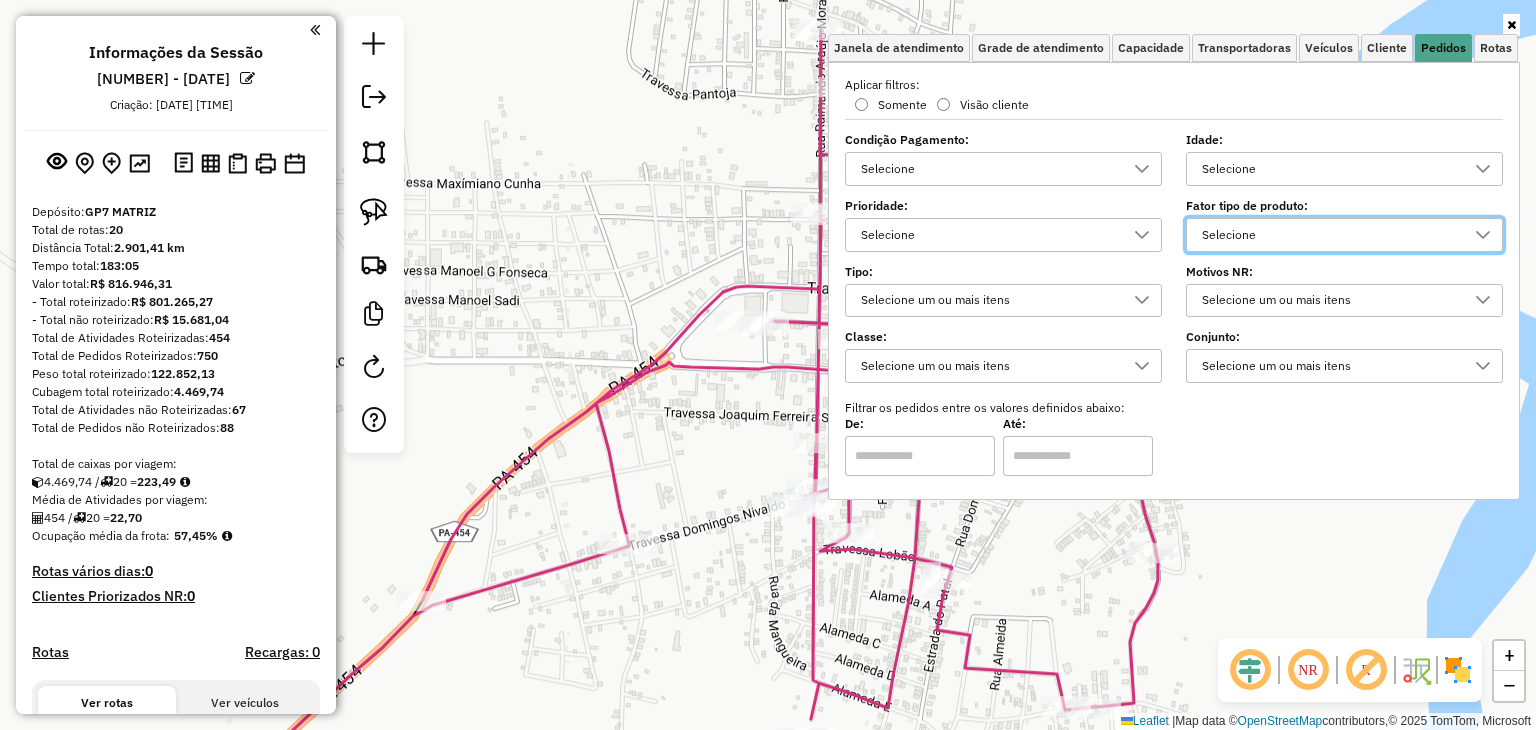 click on "Janela de atendimento Grade de atendimento Capacidade Transportadoras Veículos Cliente Pedidos  Rotas Selecione os dias de semana para filtrar as janelas de atendimento  Seg   Ter   Qua   Qui   Sex   Sáb   Dom  Informe o período da janela de atendimento: De: Até:  Filtrar exatamente a janela do cliente  Considerar janela de atendimento padrão  Selecione os dias de semana para filtrar as grades de atendimento  Seg   Ter   Qua   Qui   Sex   Sáb   Dom   Considerar clientes sem dia de atendimento cadastrado  Clientes fora do dia de atendimento selecionado Filtrar as atividades entre os valores definidos abaixo:  Peso mínimo:   Peso máximo:   Cubagem mínima:   Cubagem máxima:   De:   Até:  Filtrar as atividades entre o tempo de atendimento definido abaixo:  De:   Até:   Considerar capacidade total dos clientes não roteirizados Transportadora: Selecione um ou mais itens Tipo de veículo: Selecione um ou mais itens Veículo: Selecione um ou mais itens Motorista: Selecione um ou mais itens Nome: Rótulo:" 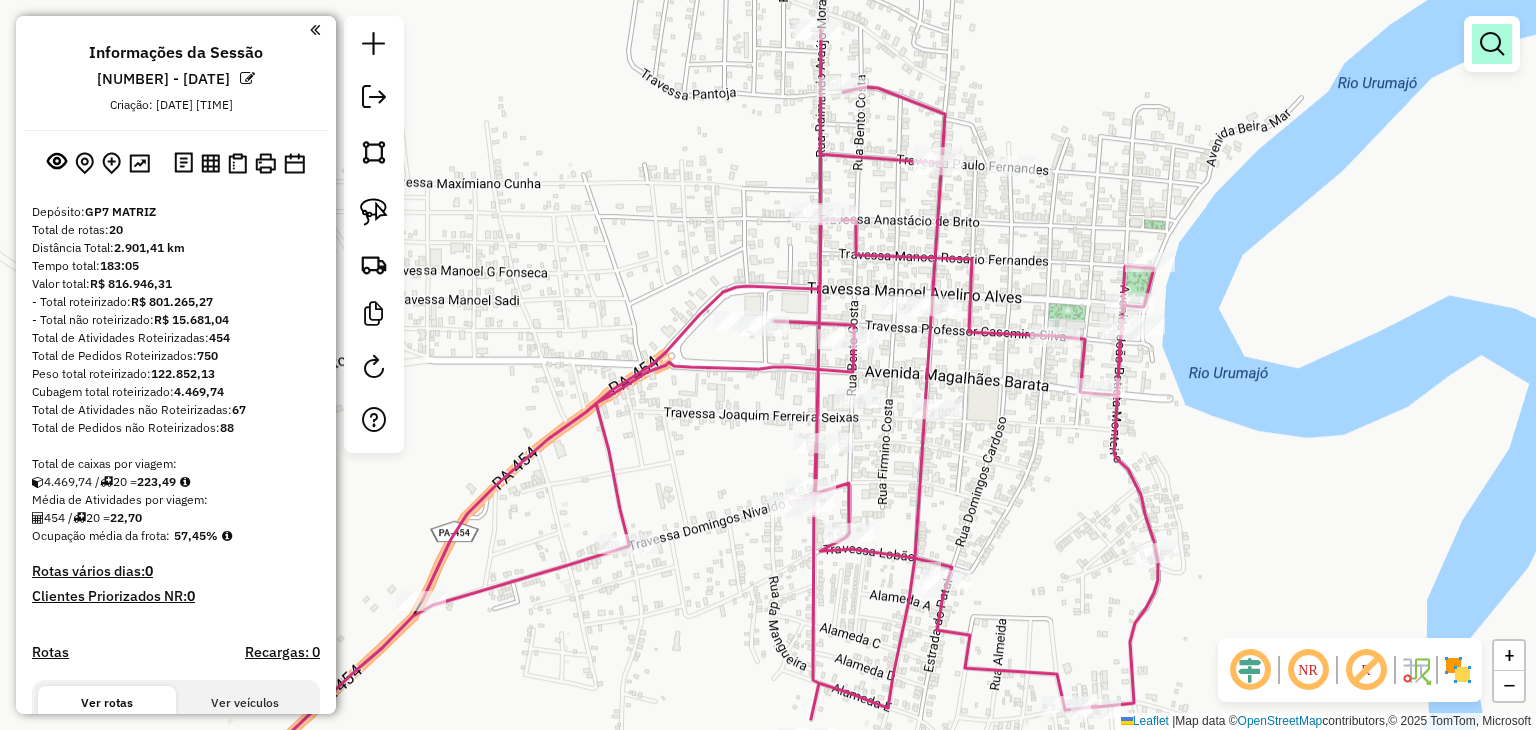 click at bounding box center (1492, 44) 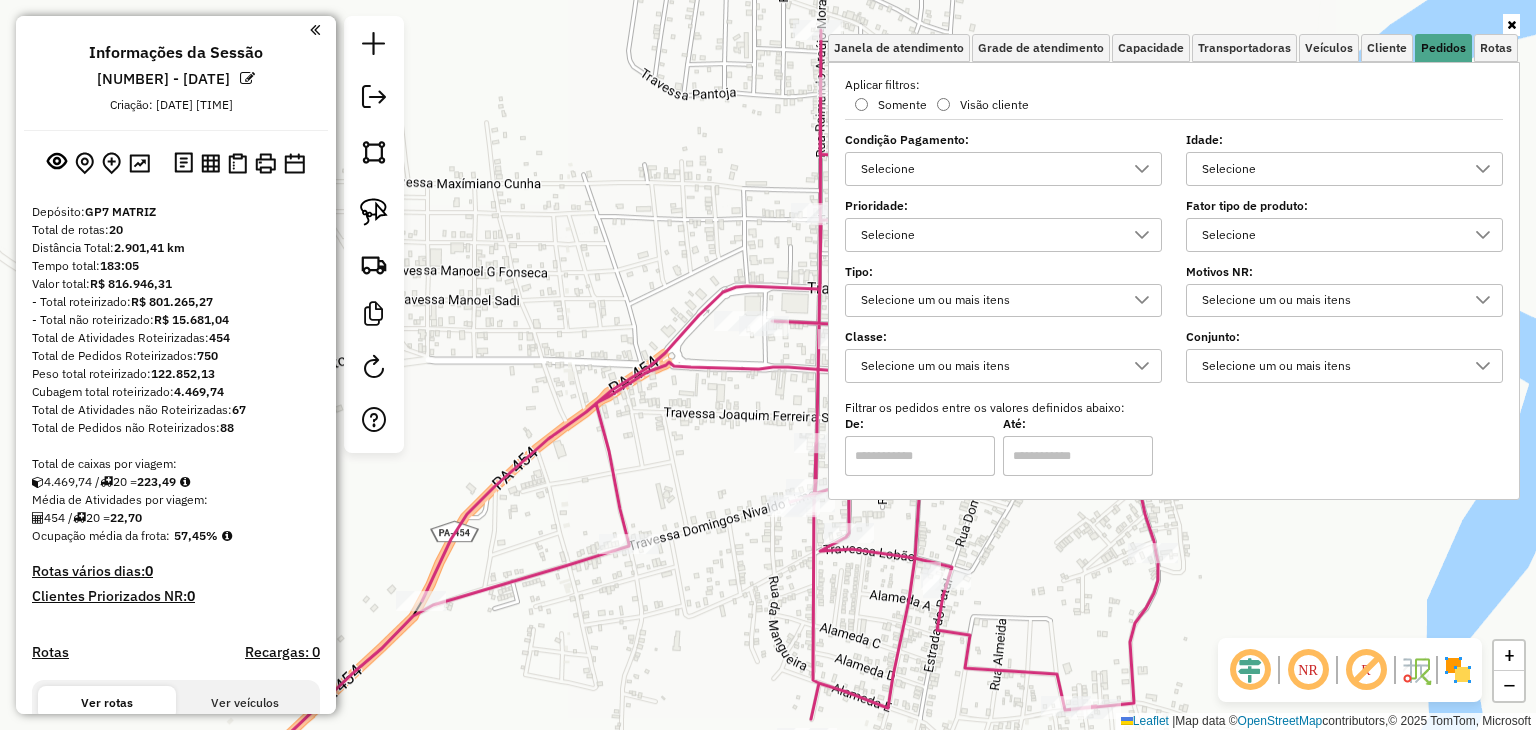 click on "Selecione" at bounding box center (1329, 169) 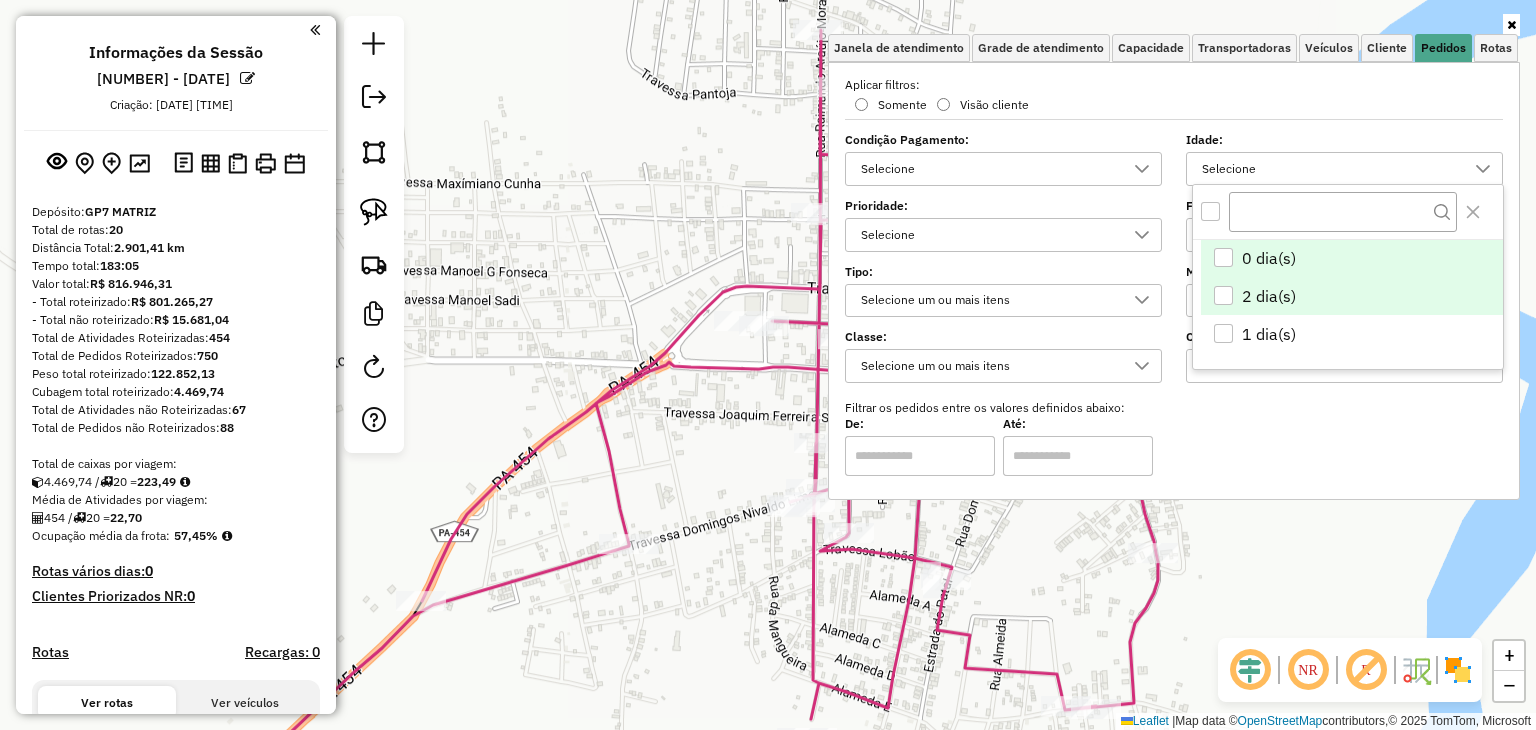 click on "2 dia(s)" at bounding box center [1269, 296] 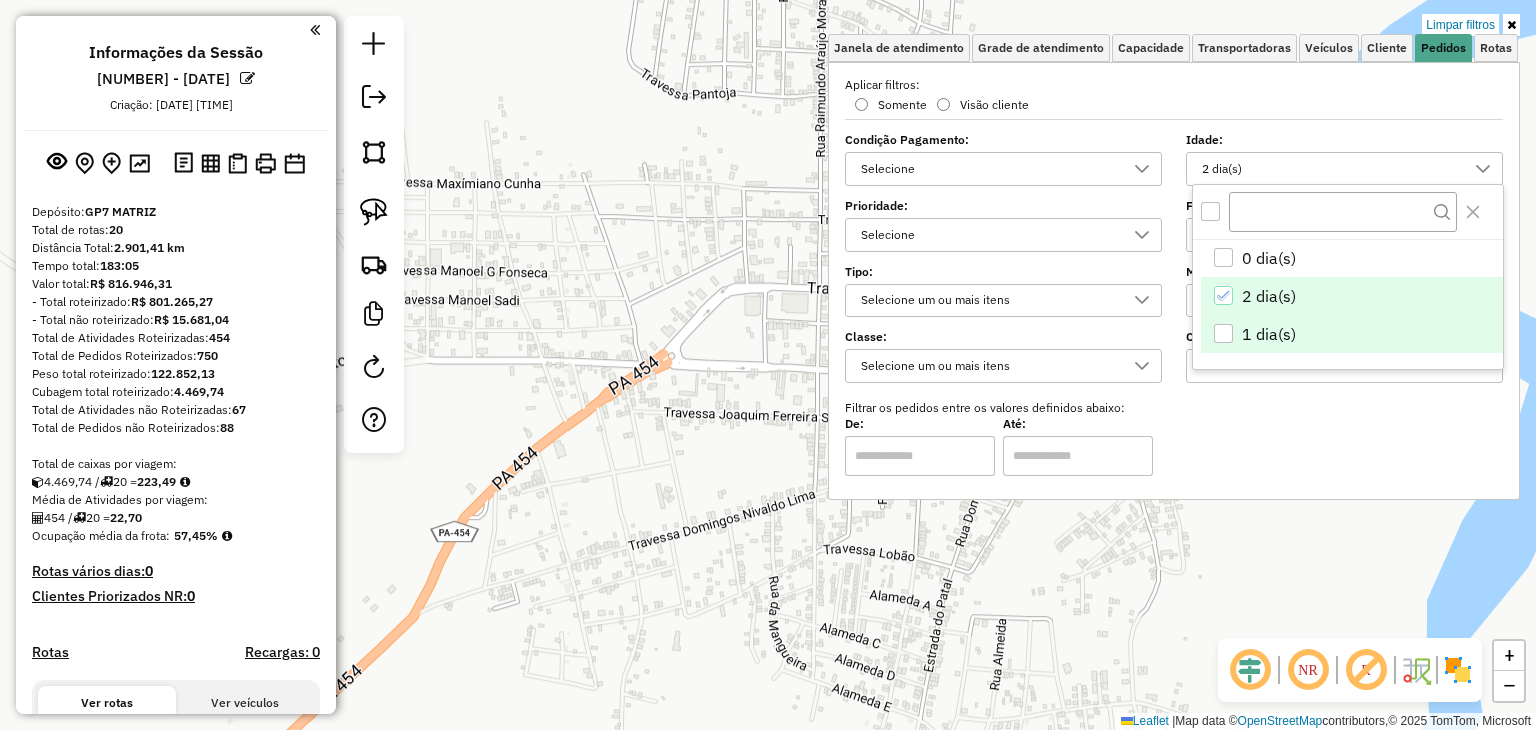 click on "1 dia(s)" at bounding box center [1269, 334] 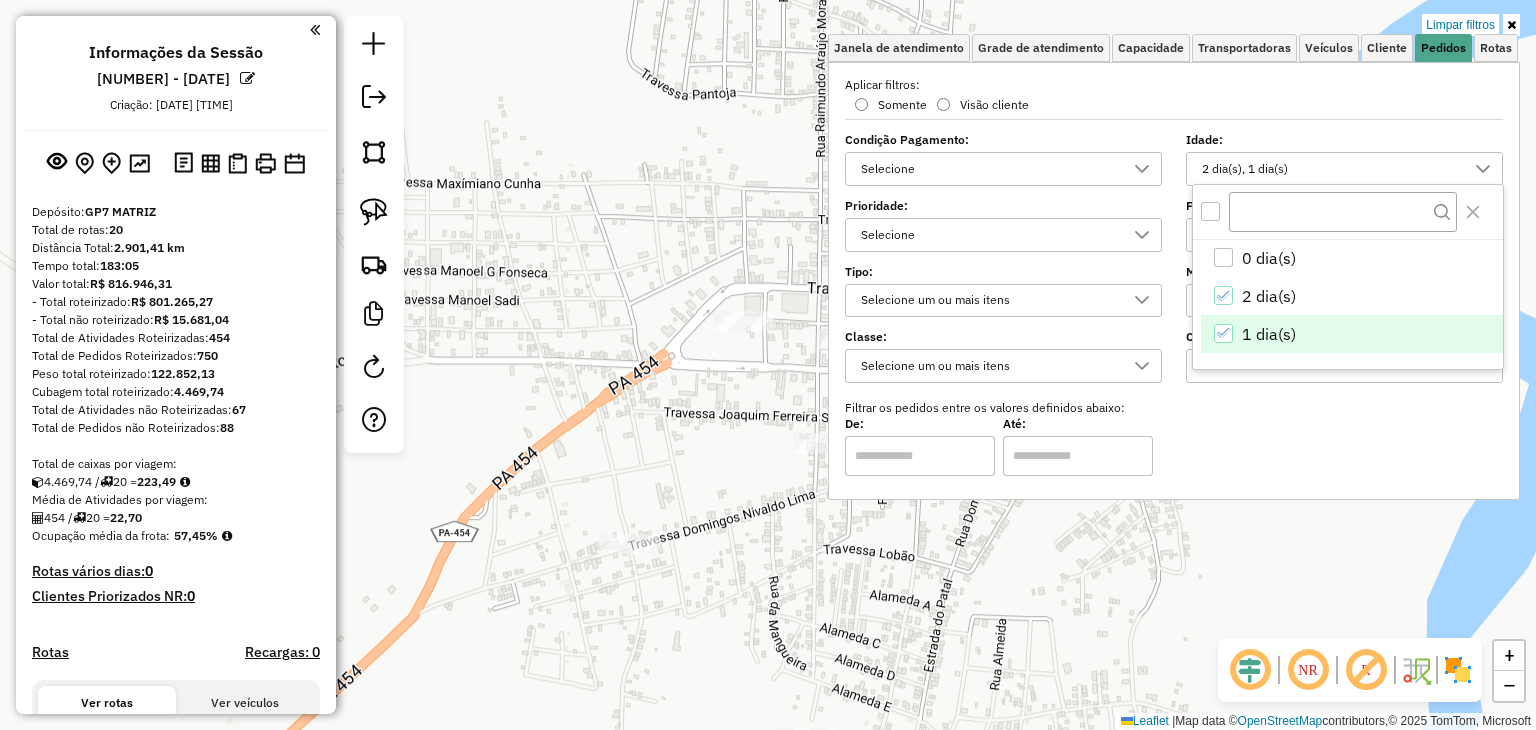 click on "Limpar filtros Janela de atendimento Grade de atendimento Capacidade Transportadoras Veículos Cliente Pedidos  Rotas Selecione os dias de semana para filtrar as janelas de atendimento  Seg   Ter   Qua   Qui   Sex   Sáb   Dom  Informe o período da janela de atendimento: De: Até:  Filtrar exatamente a janela do cliente  Considerar janela de atendimento padrão  Selecione os dias de semana para filtrar as grades de atendimento  Seg   Ter   Qua   Qui   Sex   Sáb   Dom   Considerar clientes sem dia de atendimento cadastrado  Clientes fora do dia de atendimento selecionado Filtrar as atividades entre os valores definidos abaixo:  Peso mínimo:   Peso máximo:   Cubagem mínima:   Cubagem máxima:   De:   Até:  Filtrar as atividades entre o tempo de atendimento definido abaixo:  De:   Até:   Considerar capacidade total dos clientes não roteirizados Transportadora: Selecione um ou mais itens Tipo de veículo: Selecione um ou mais itens Veículo: Selecione um ou mais itens Motorista: Selecione um ou mais itens" 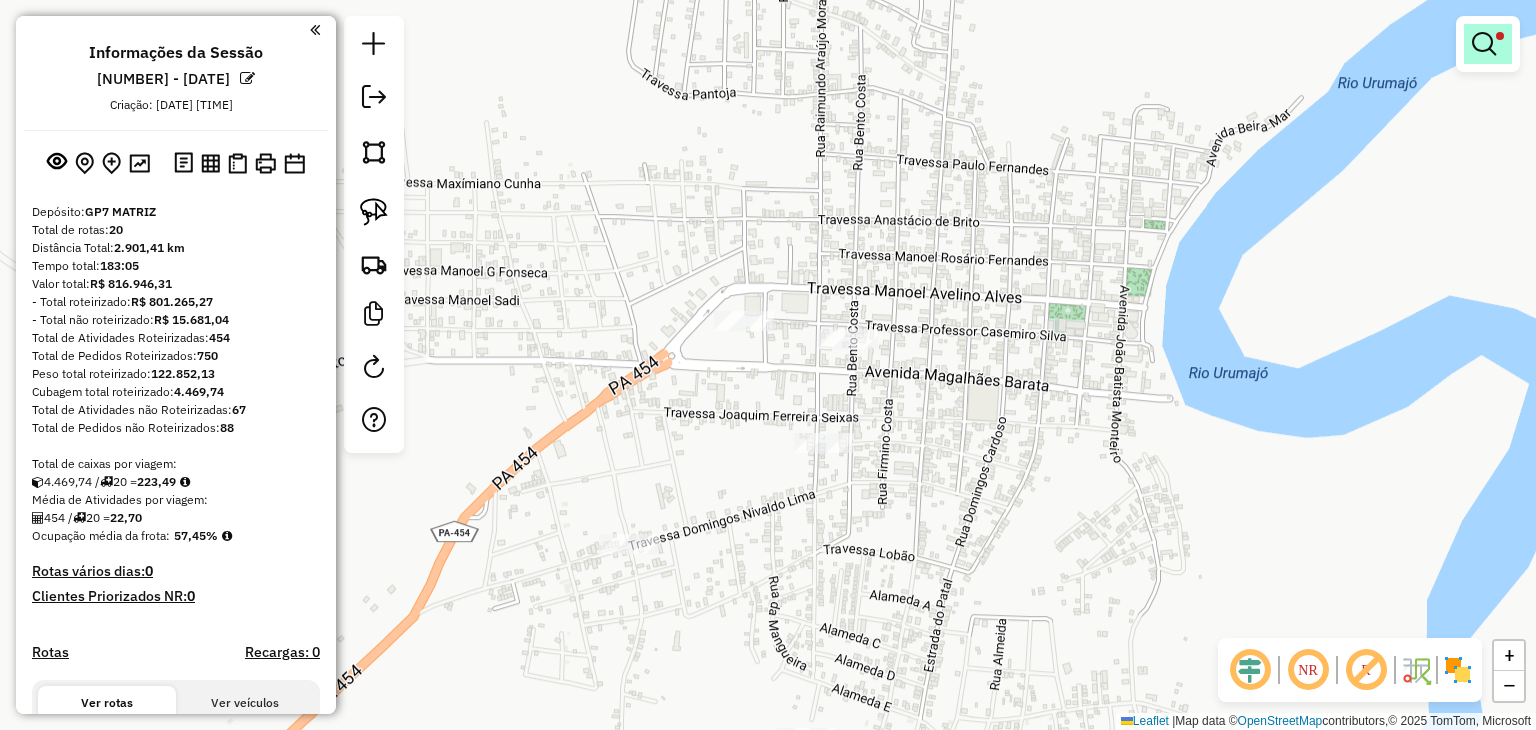click at bounding box center [1488, 44] 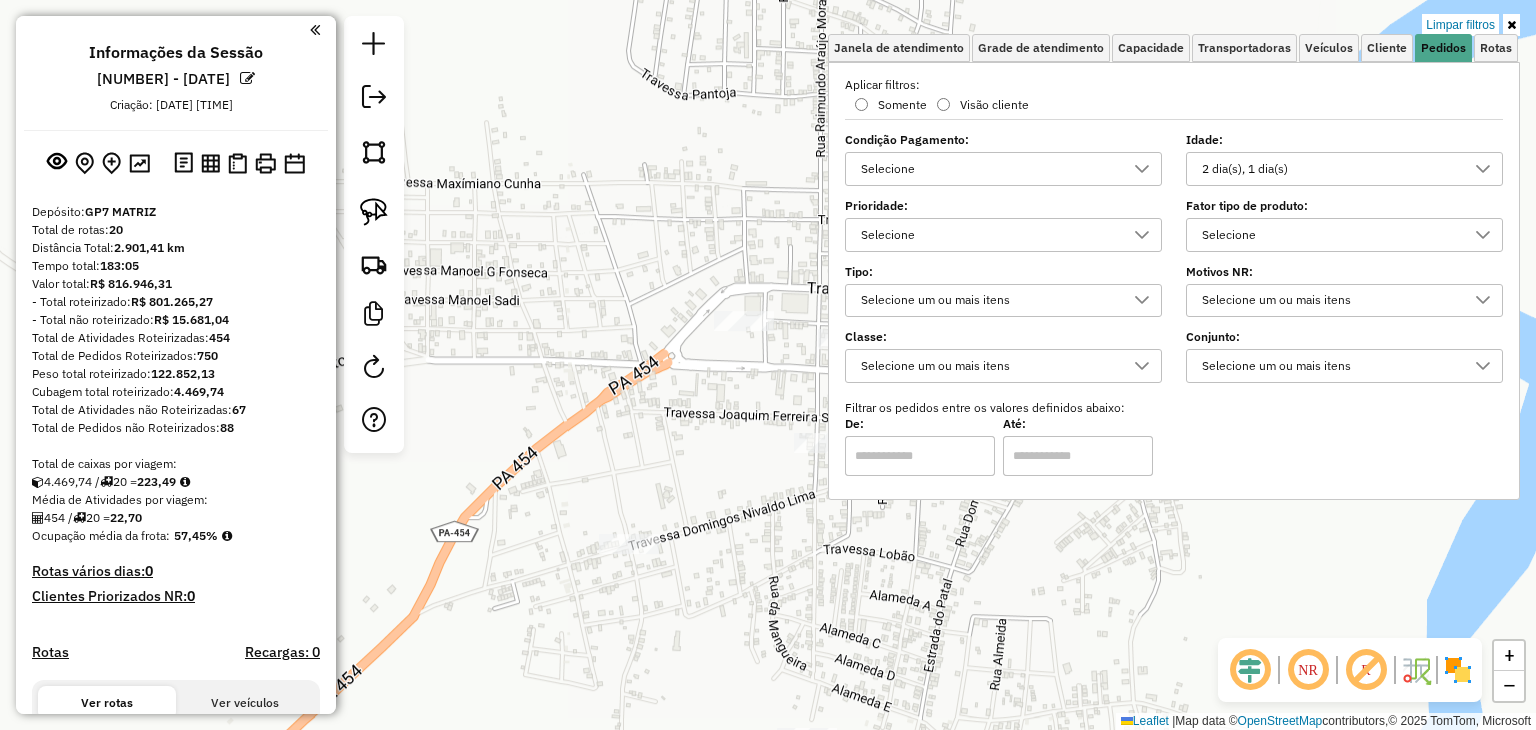 click at bounding box center [1511, 25] 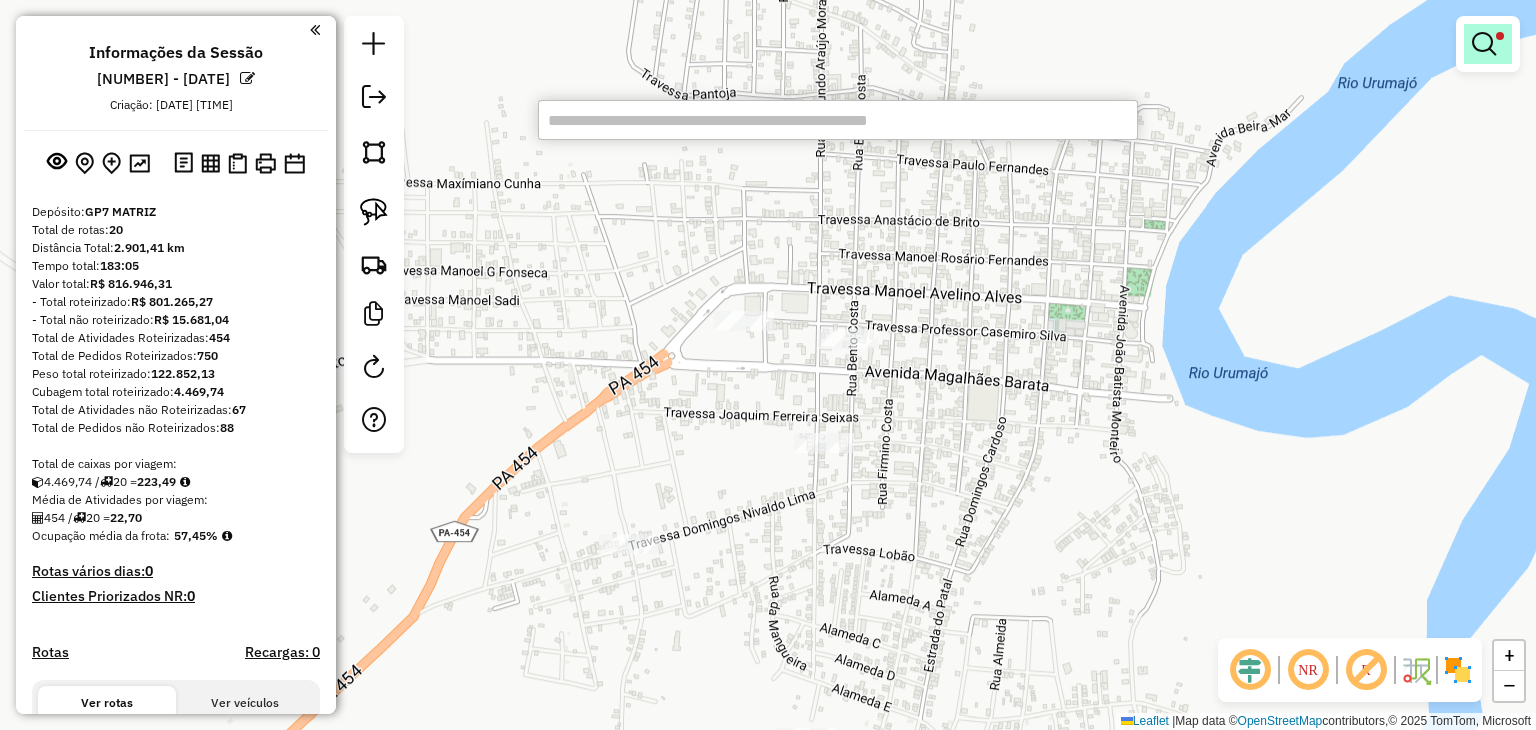 click at bounding box center [1484, 44] 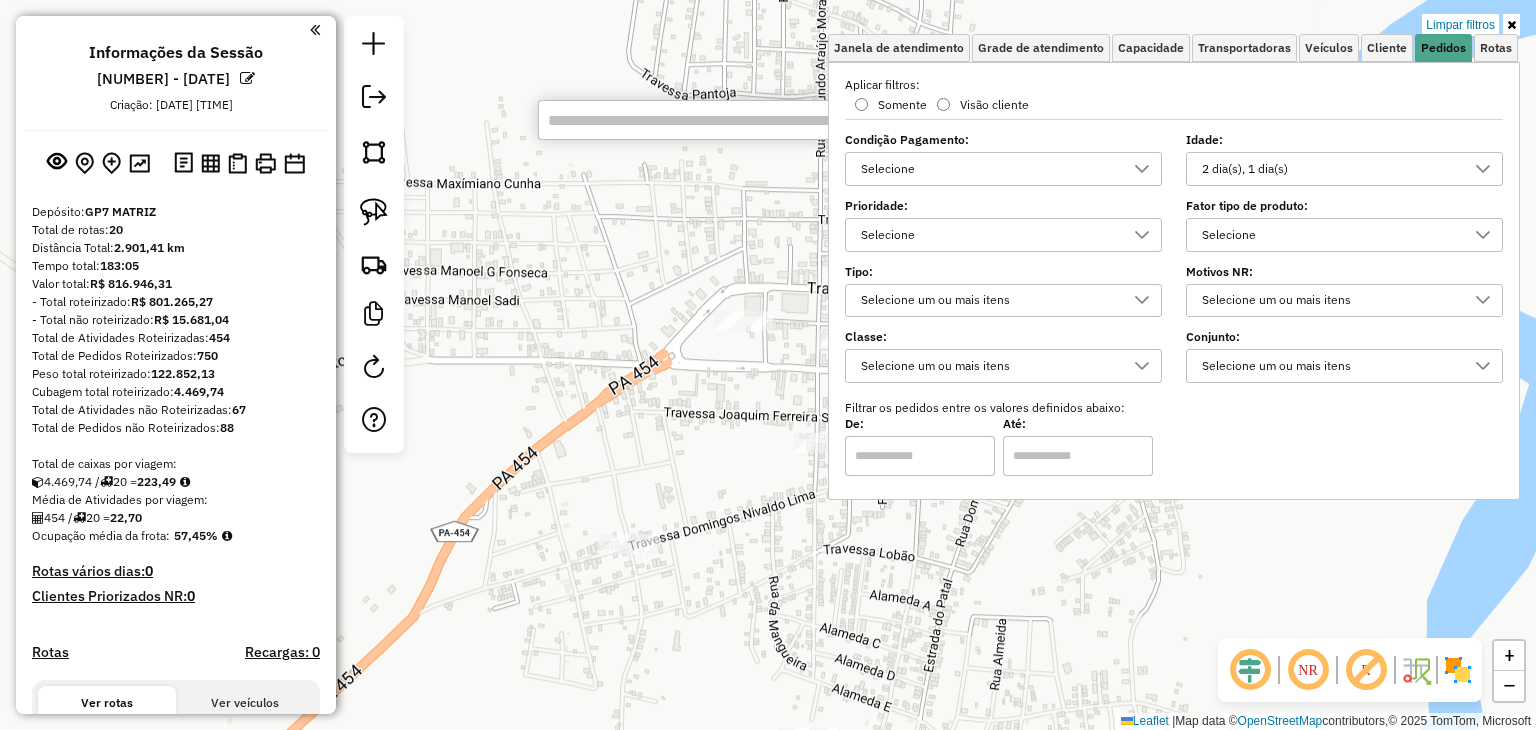 click on "2 dia(s), 1 dia(s)" at bounding box center [1329, 169] 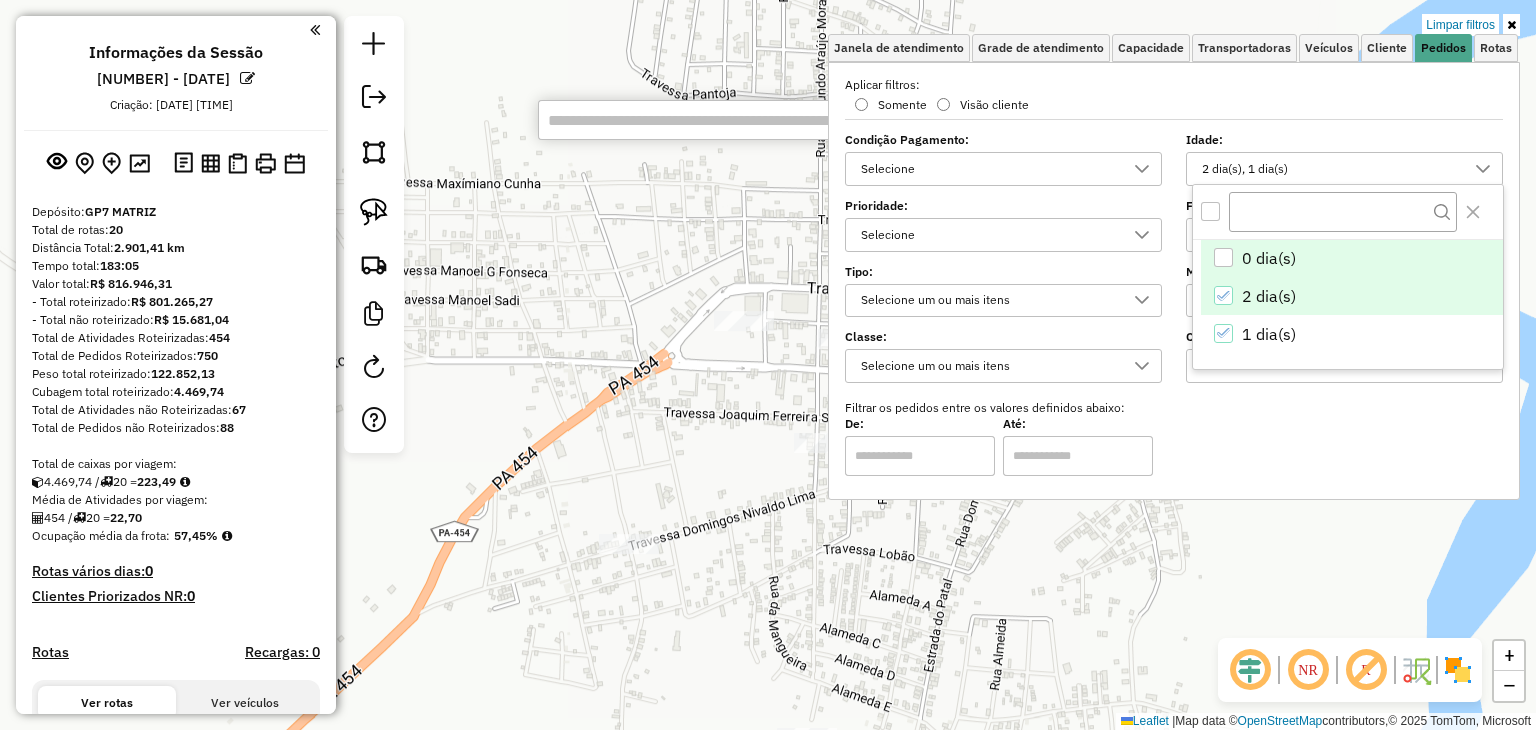 click at bounding box center [1223, 257] 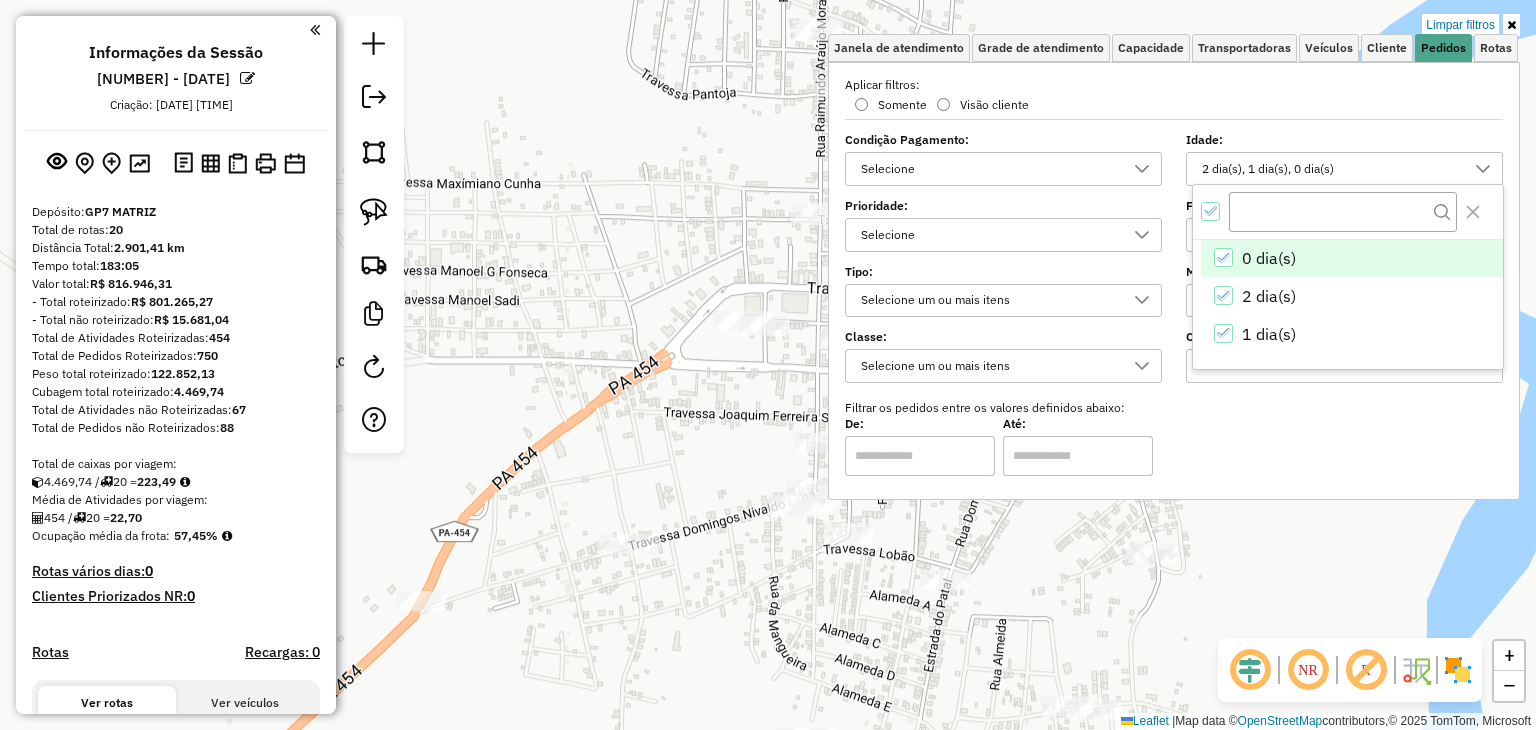 click on "Rota 9 - Placa SOA4D04  7201 - DEPOSITO CIGARREIRA Limpar filtros Janela de atendimento Grade de atendimento Capacidade Transportadoras Veículos Cliente Pedidos  Rotas Selecione os dias de semana para filtrar as janelas de atendimento  Seg   Ter   Qua   Qui   Sex   Sáb   Dom  Informe o período da janela de atendimento: De: Até:  Filtrar exatamente a janela do cliente  Considerar janela de atendimento padrão  Selecione os dias de semana para filtrar as grades de atendimento  Seg   Ter   Qua   Qui   Sex   Sáb   Dom   Considerar clientes sem dia de atendimento cadastrado  Clientes fora do dia de atendimento selecionado Filtrar as atividades entre os valores definidos abaixo:  Peso mínimo:   Peso máximo:   Cubagem mínima:   Cubagem máxima:   De:   Até:  Filtrar as atividades entre o tempo de atendimento definido abaixo:  De:   Até:   Considerar capacidade total dos clientes não roteirizados Transportadora: Selecione um ou mais itens Tipo de veículo: Selecione um ou mais itens Veículo: Motorista: +" 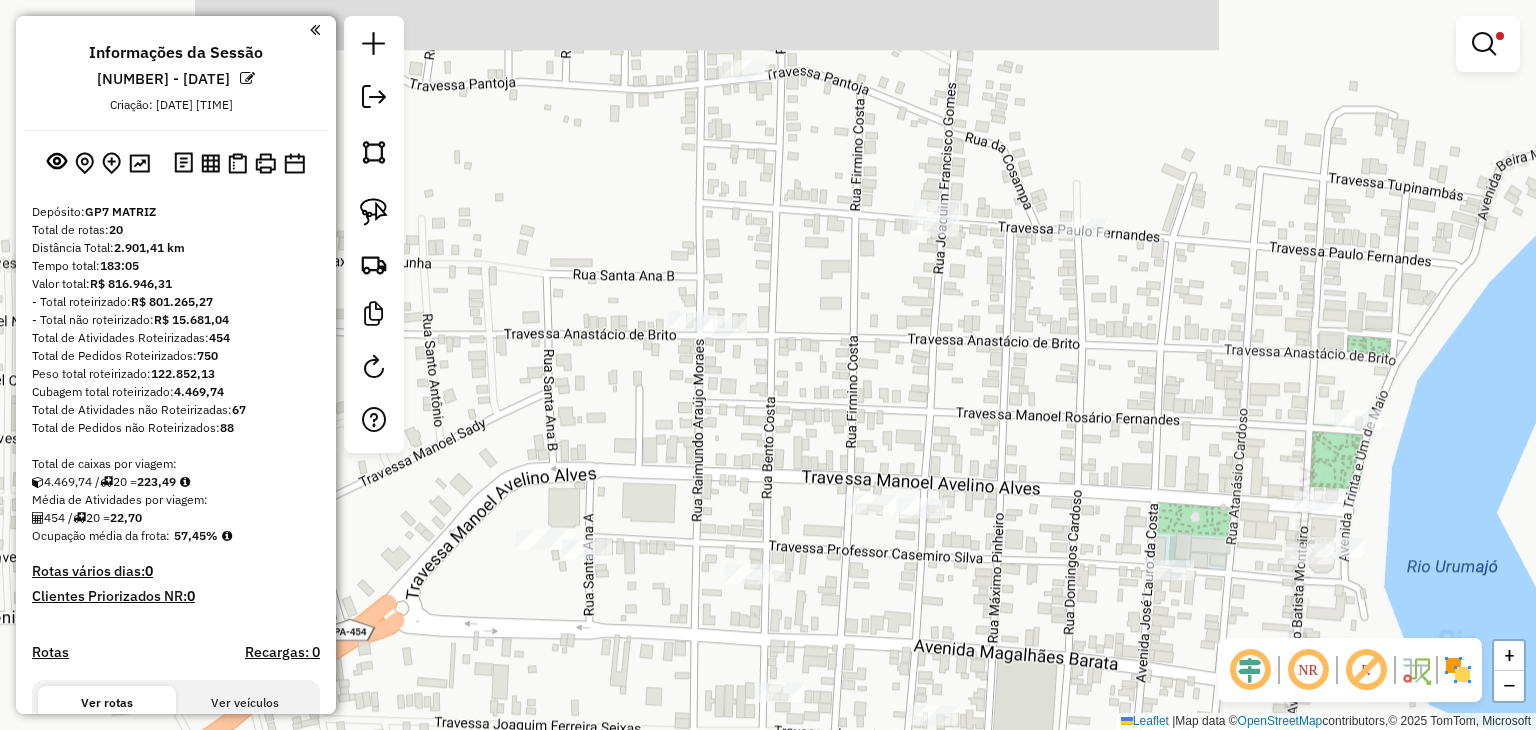 drag, startPoint x: 880, startPoint y: 219, endPoint x: 1016, endPoint y: 519, distance: 329.3873 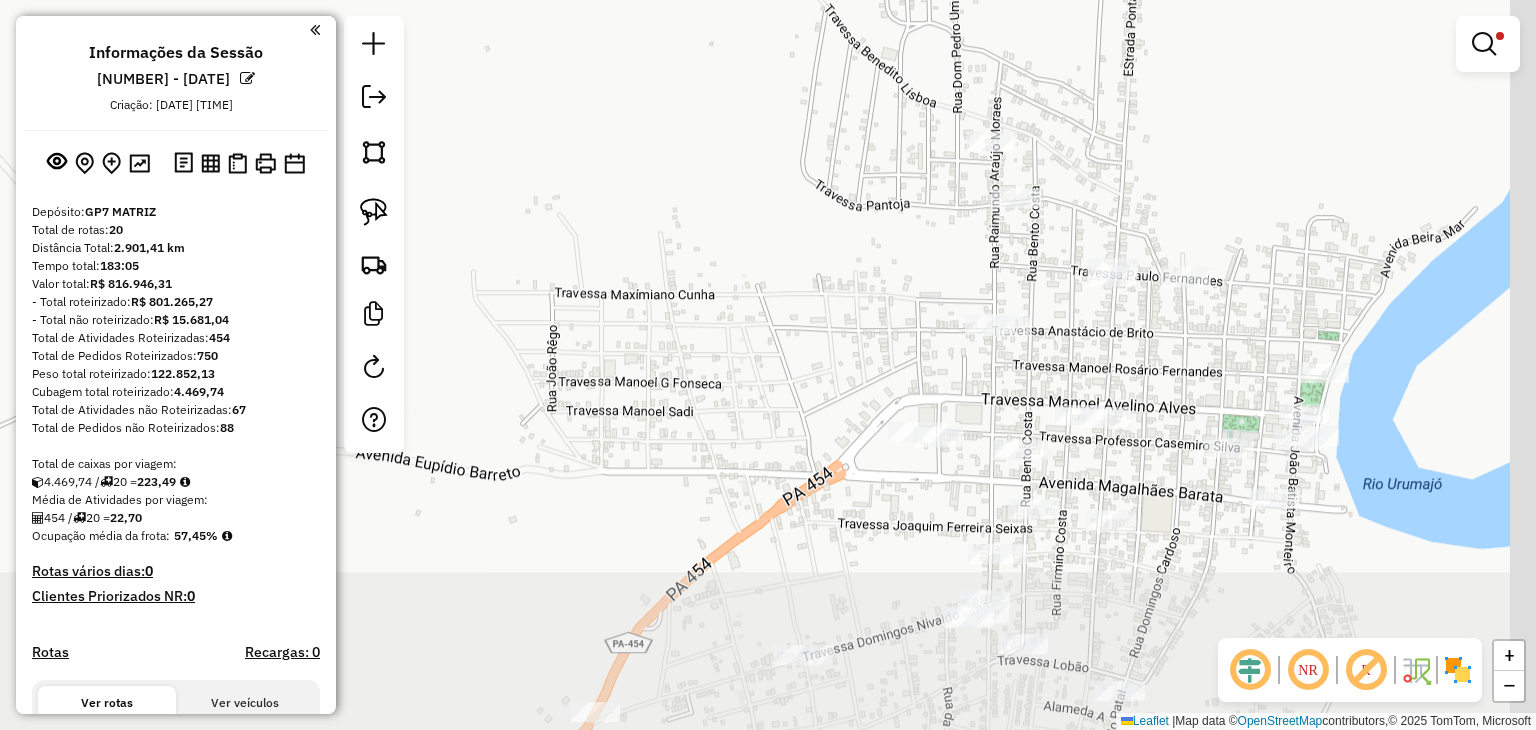 drag, startPoint x: 1310, startPoint y: 563, endPoint x: 1145, endPoint y: 409, distance: 225.70113 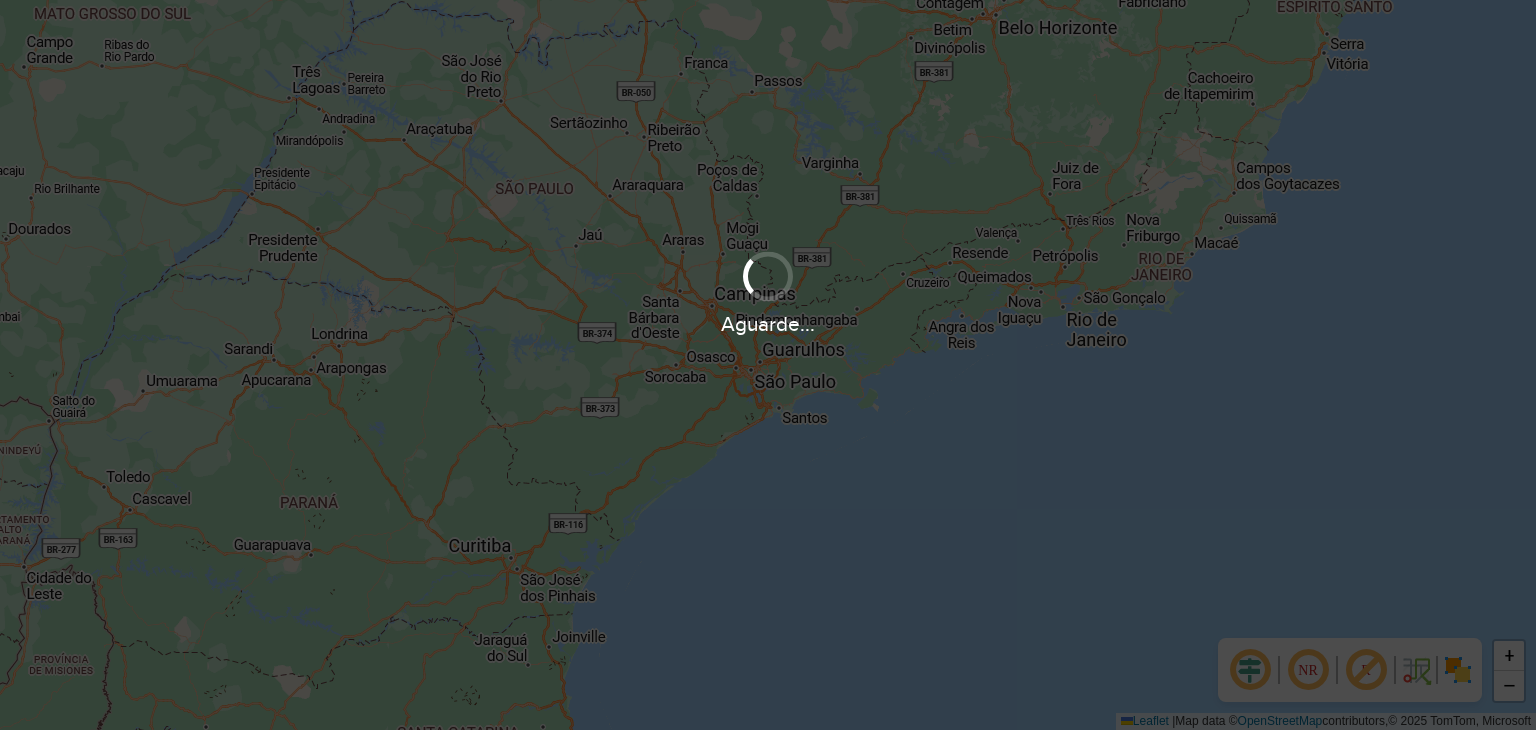 scroll, scrollTop: 0, scrollLeft: 0, axis: both 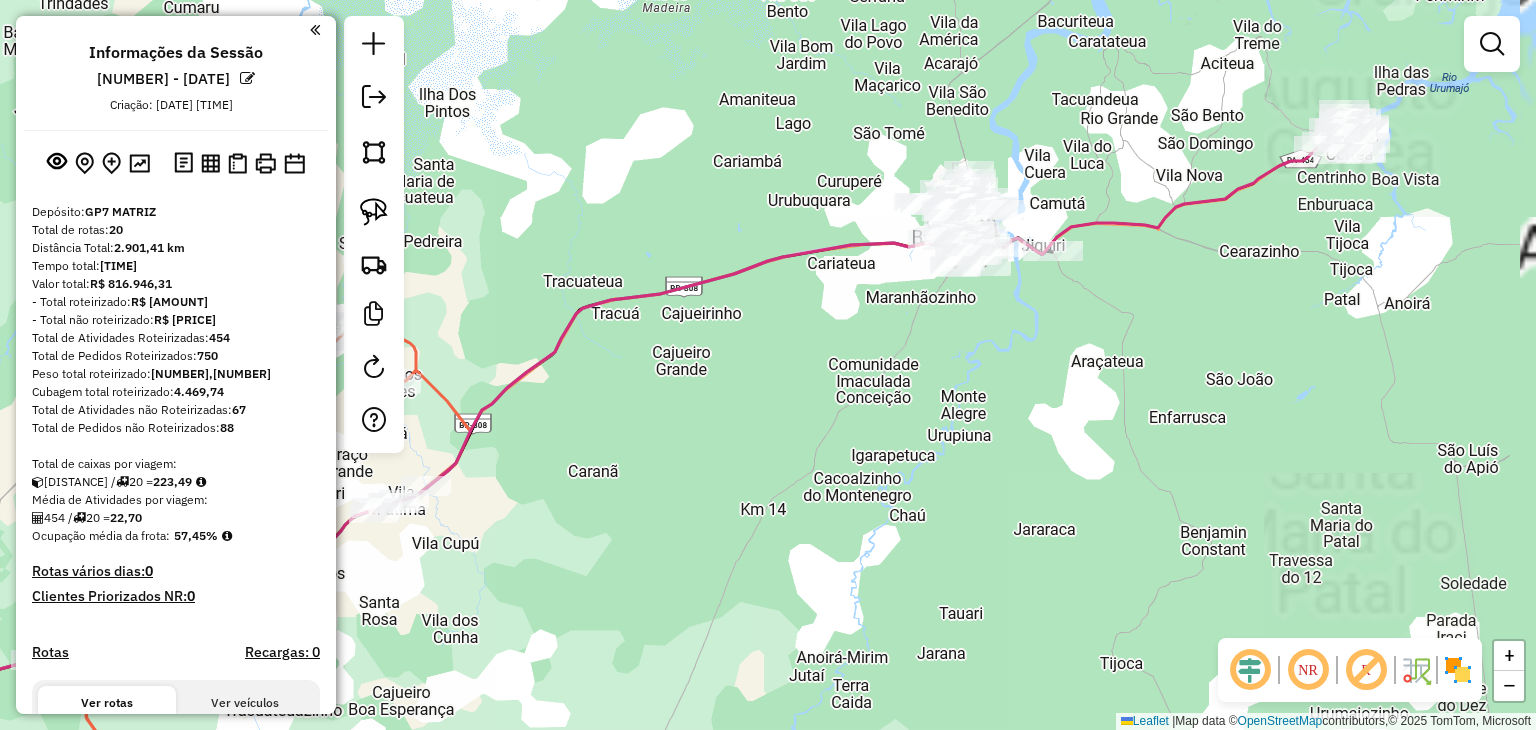 drag, startPoint x: 1100, startPoint y: 233, endPoint x: 898, endPoint y: 236, distance: 202.02228 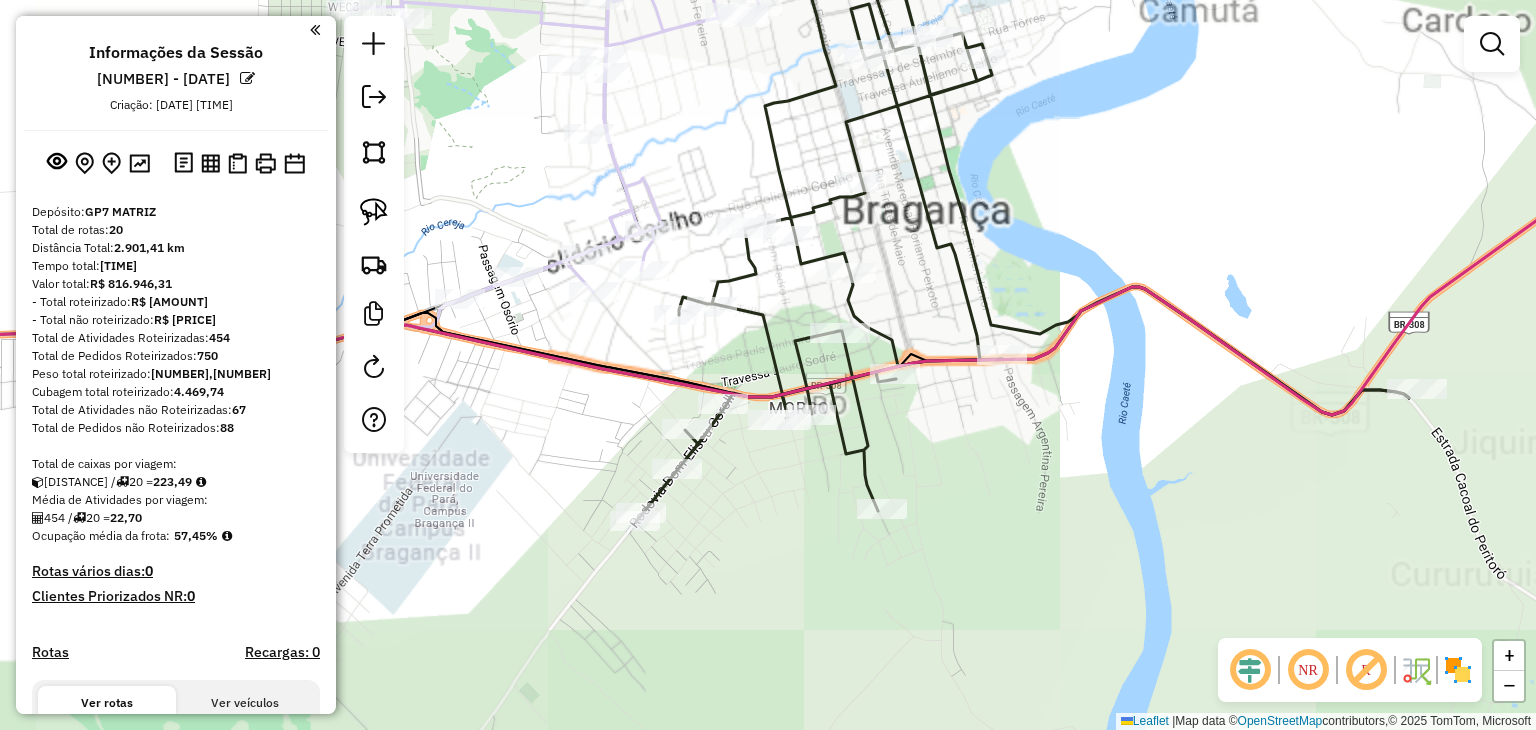 drag, startPoint x: 1193, startPoint y: 221, endPoint x: 492, endPoint y: 455, distance: 739.02435 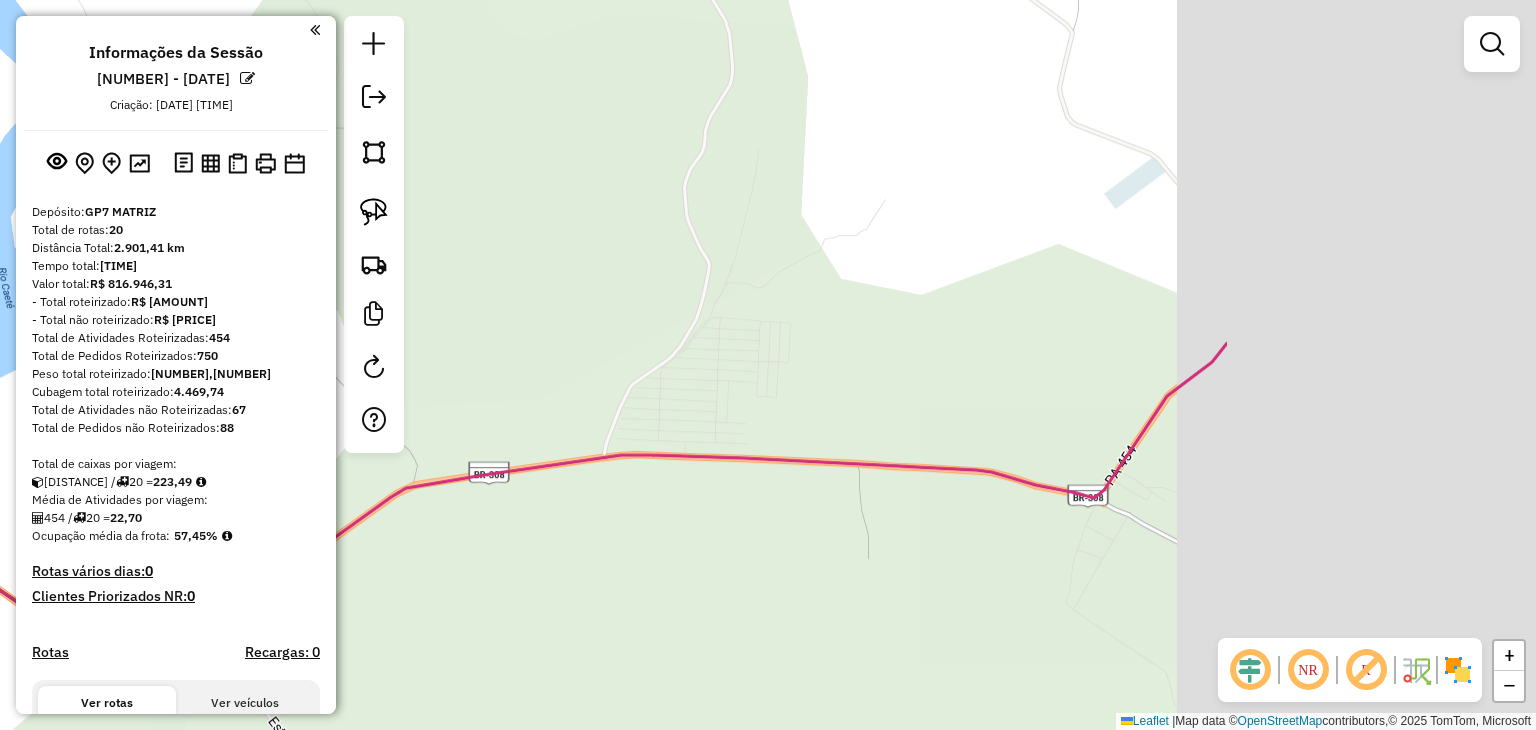 drag, startPoint x: 1252, startPoint y: 310, endPoint x: 818, endPoint y: 373, distance: 438.54874 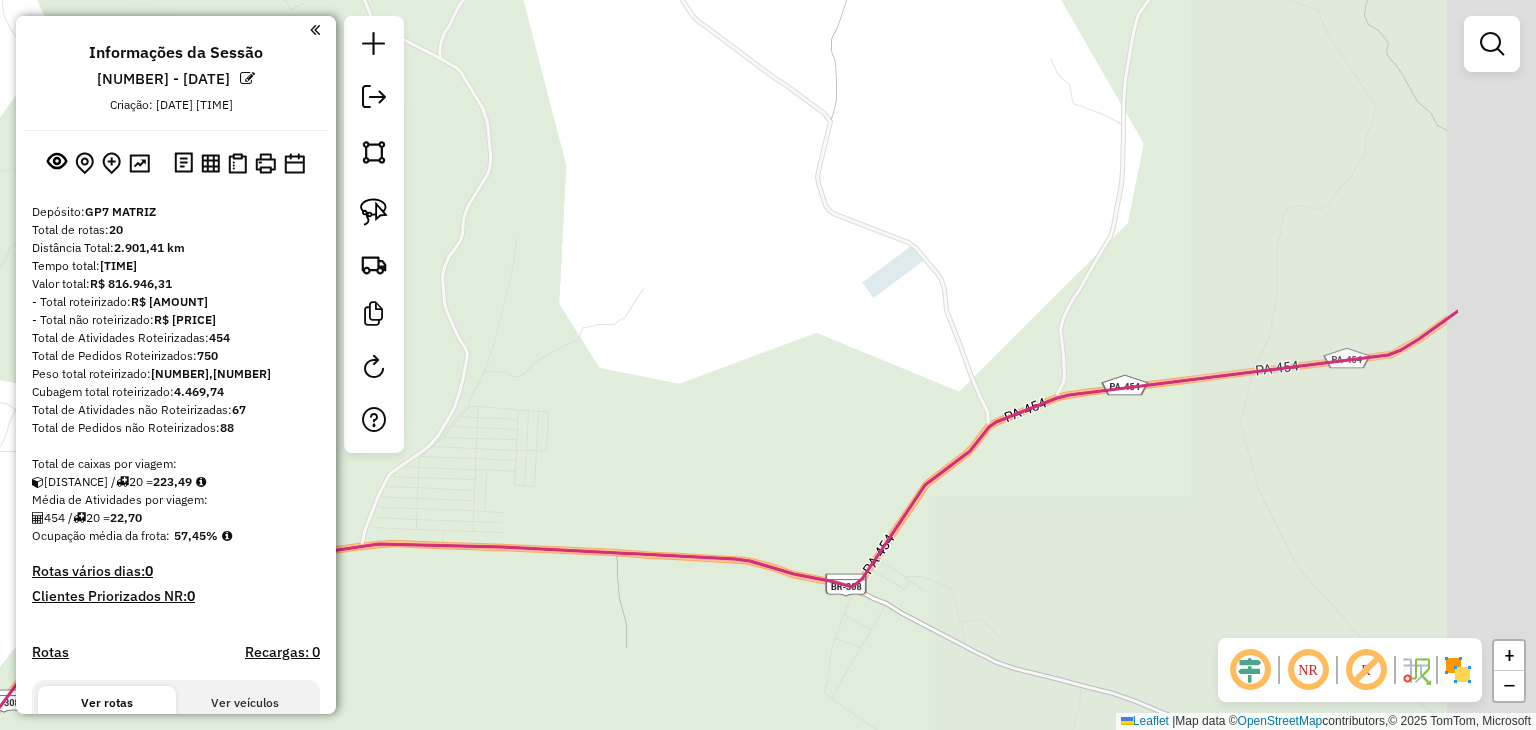drag, startPoint x: 1200, startPoint y: 269, endPoint x: 950, endPoint y: 363, distance: 267.088 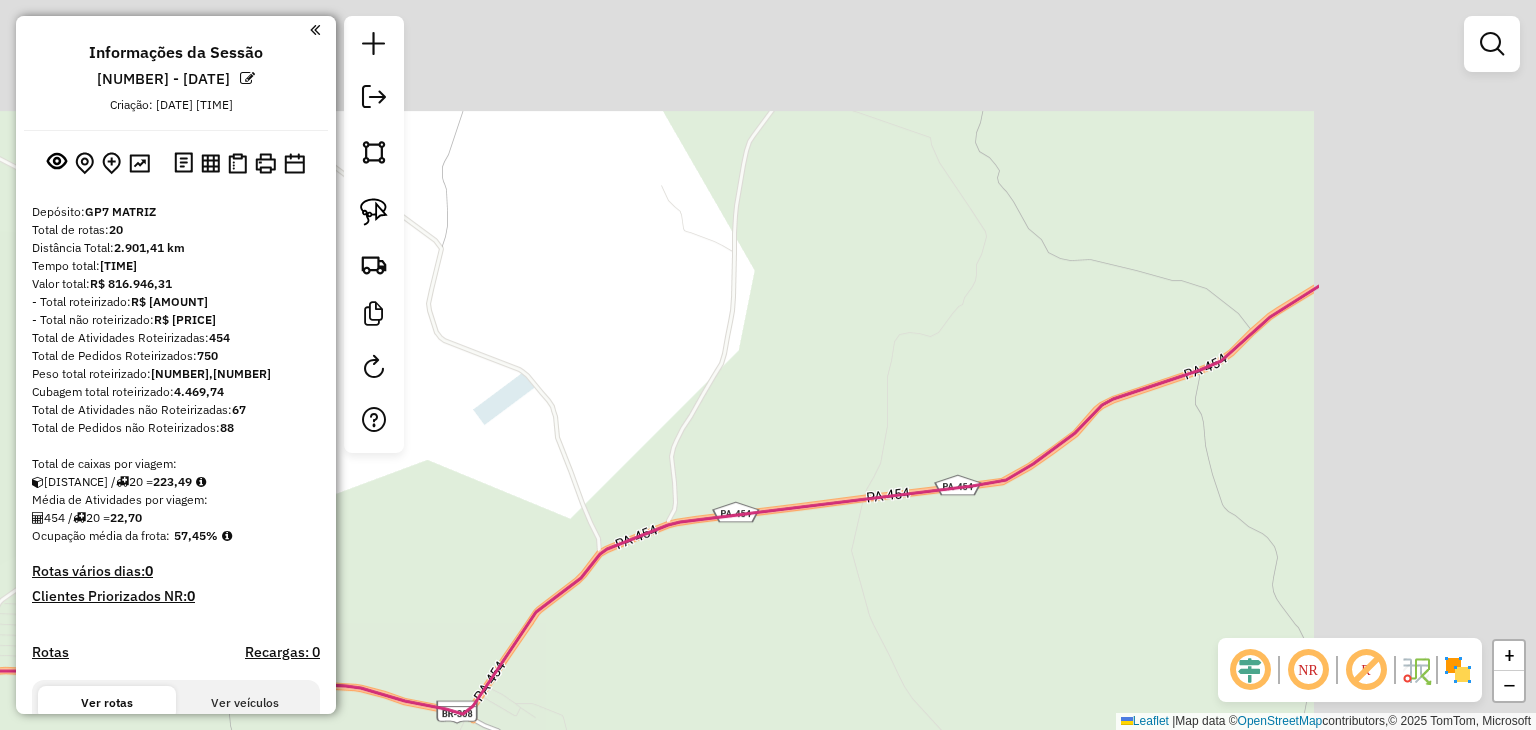 drag, startPoint x: 1226, startPoint y: 309, endPoint x: 772, endPoint y: 456, distance: 477.2054 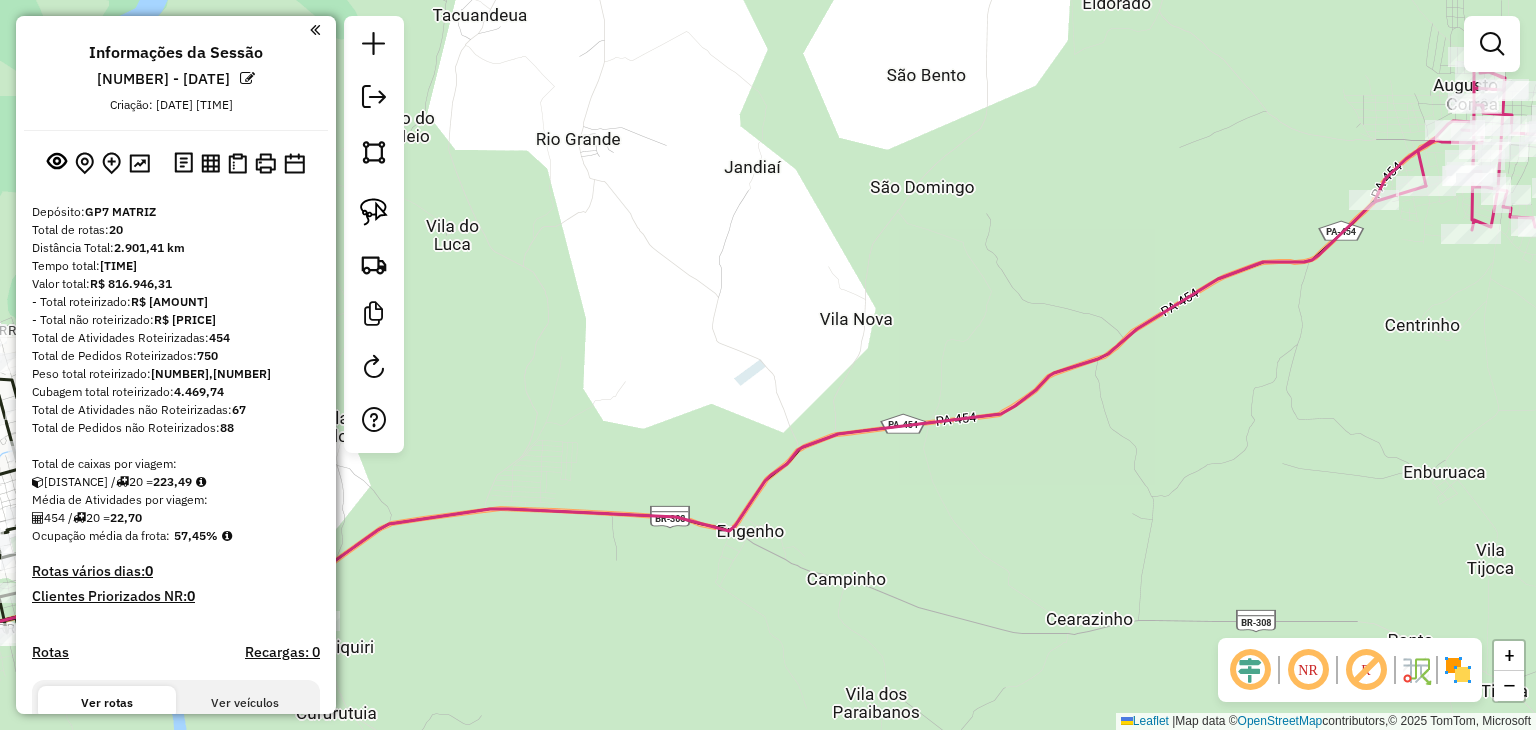 drag, startPoint x: 1381, startPoint y: 265, endPoint x: 1233, endPoint y: 376, distance: 185 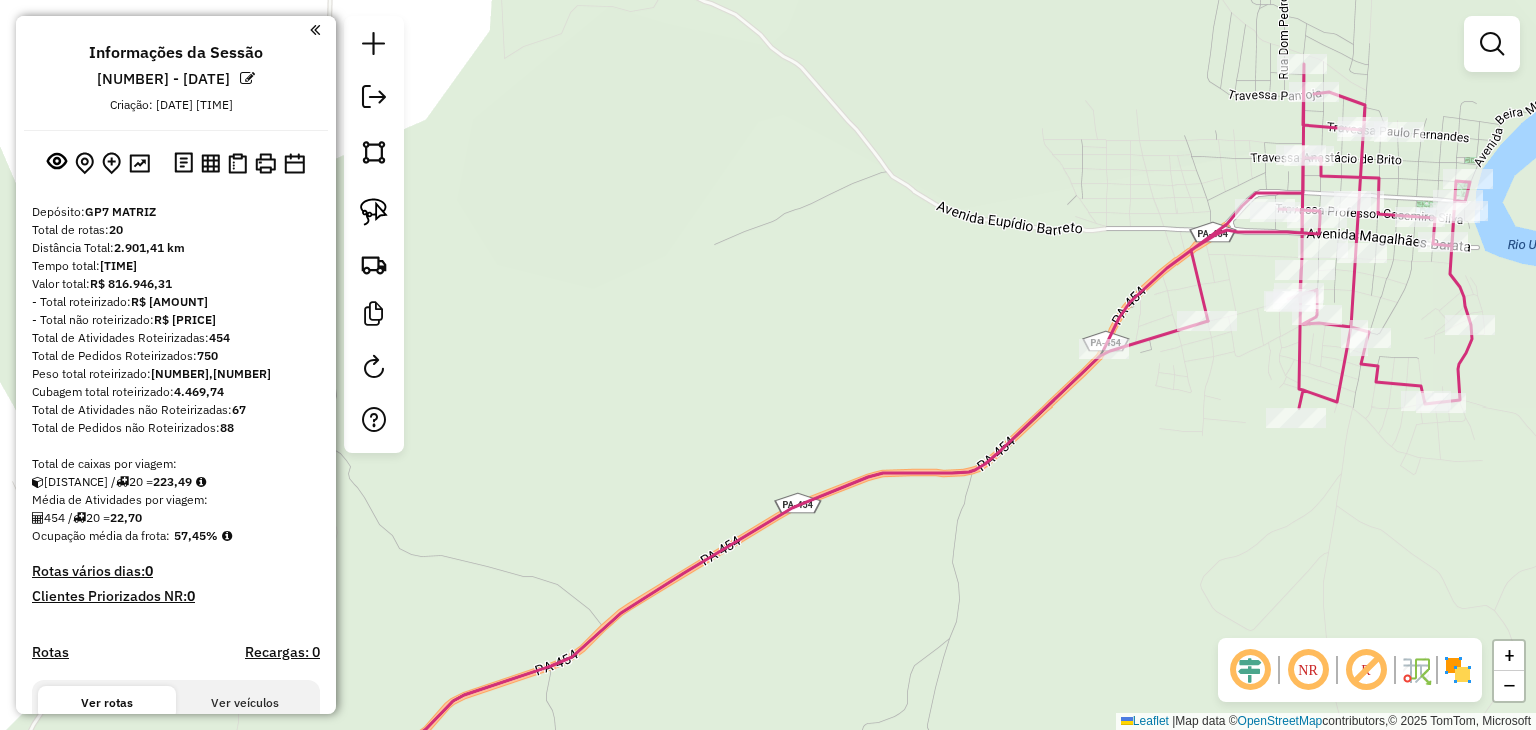 drag, startPoint x: 1238, startPoint y: 159, endPoint x: 1003, endPoint y: 230, distance: 245.49135 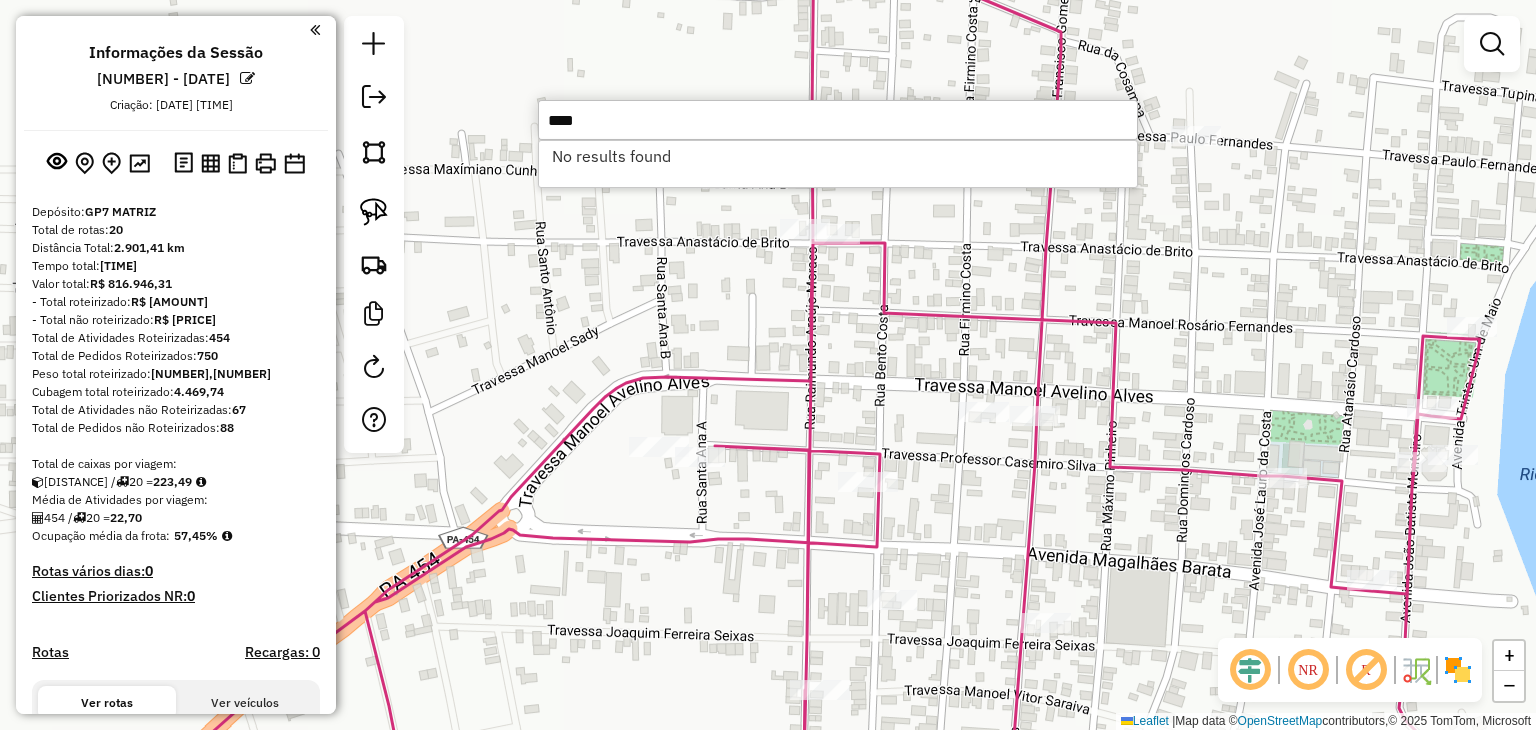 type on "****" 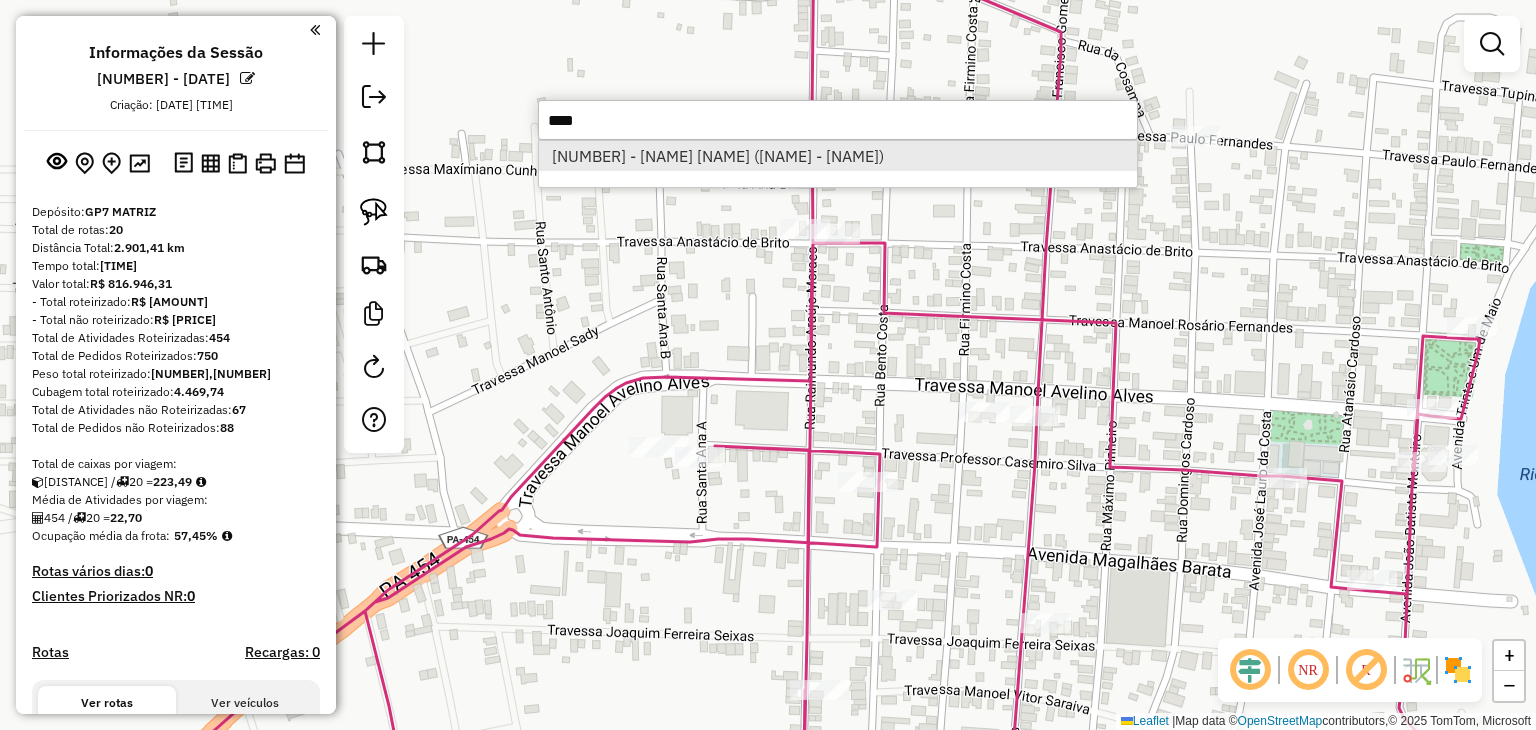 type on "****" 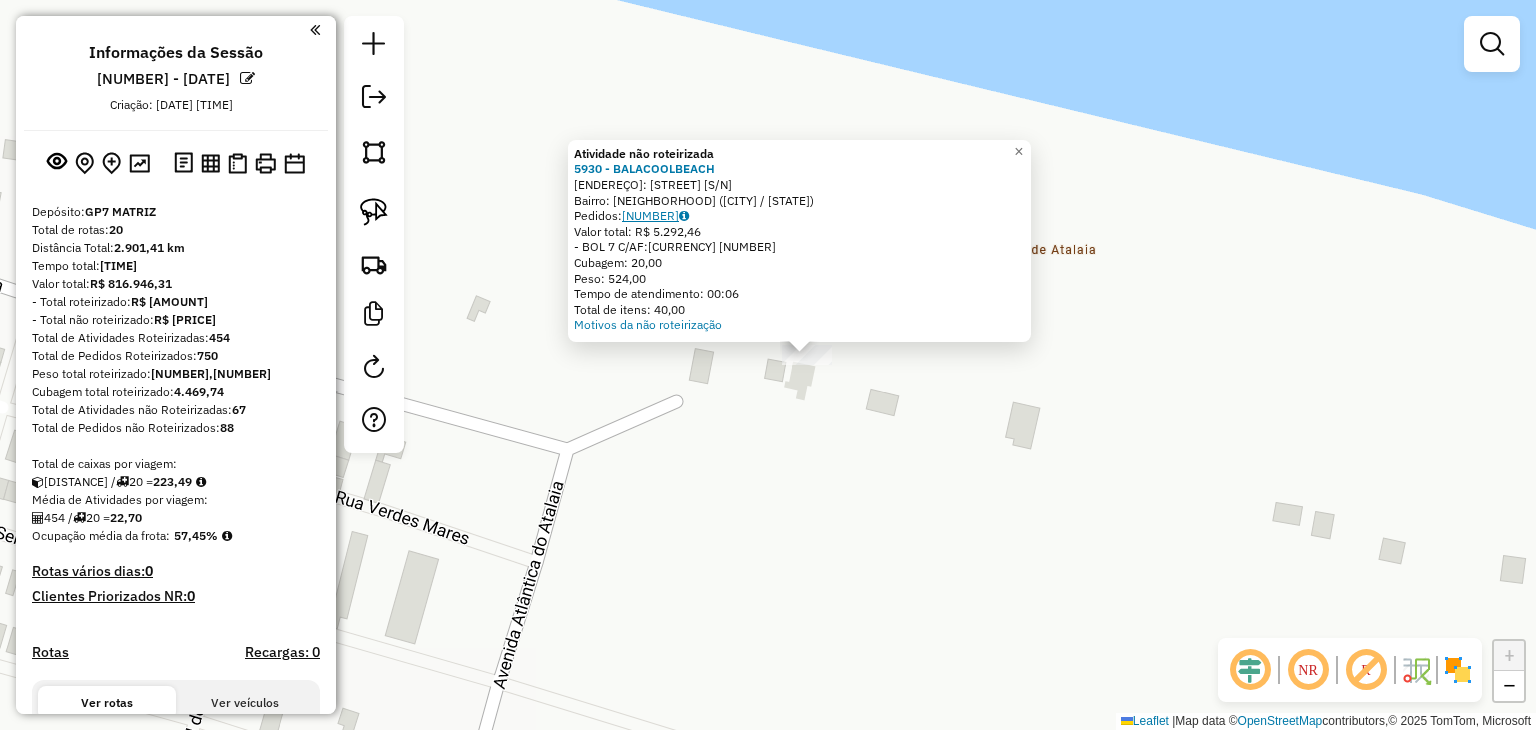 click on "[NUMBER]" 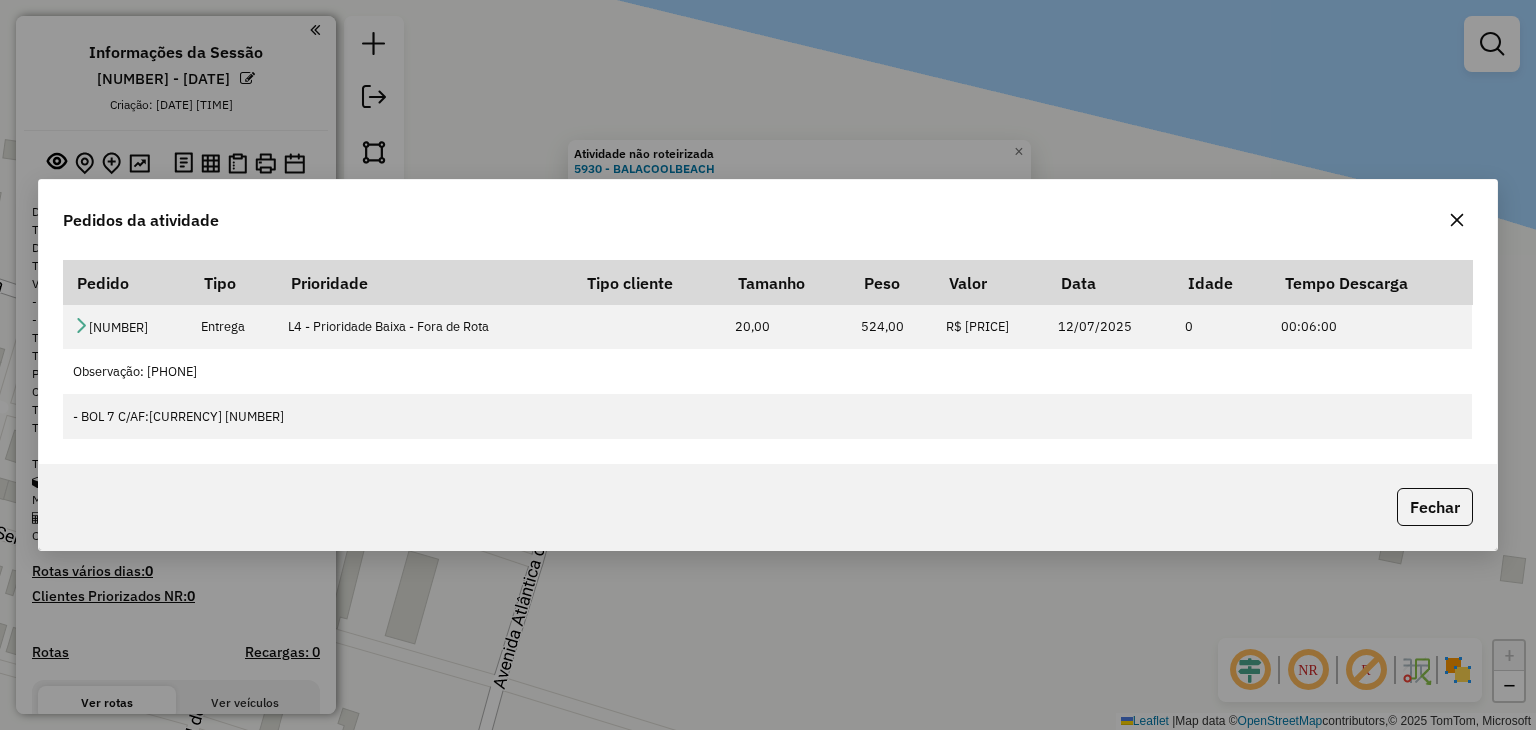 click on "Pedidos da atividade" 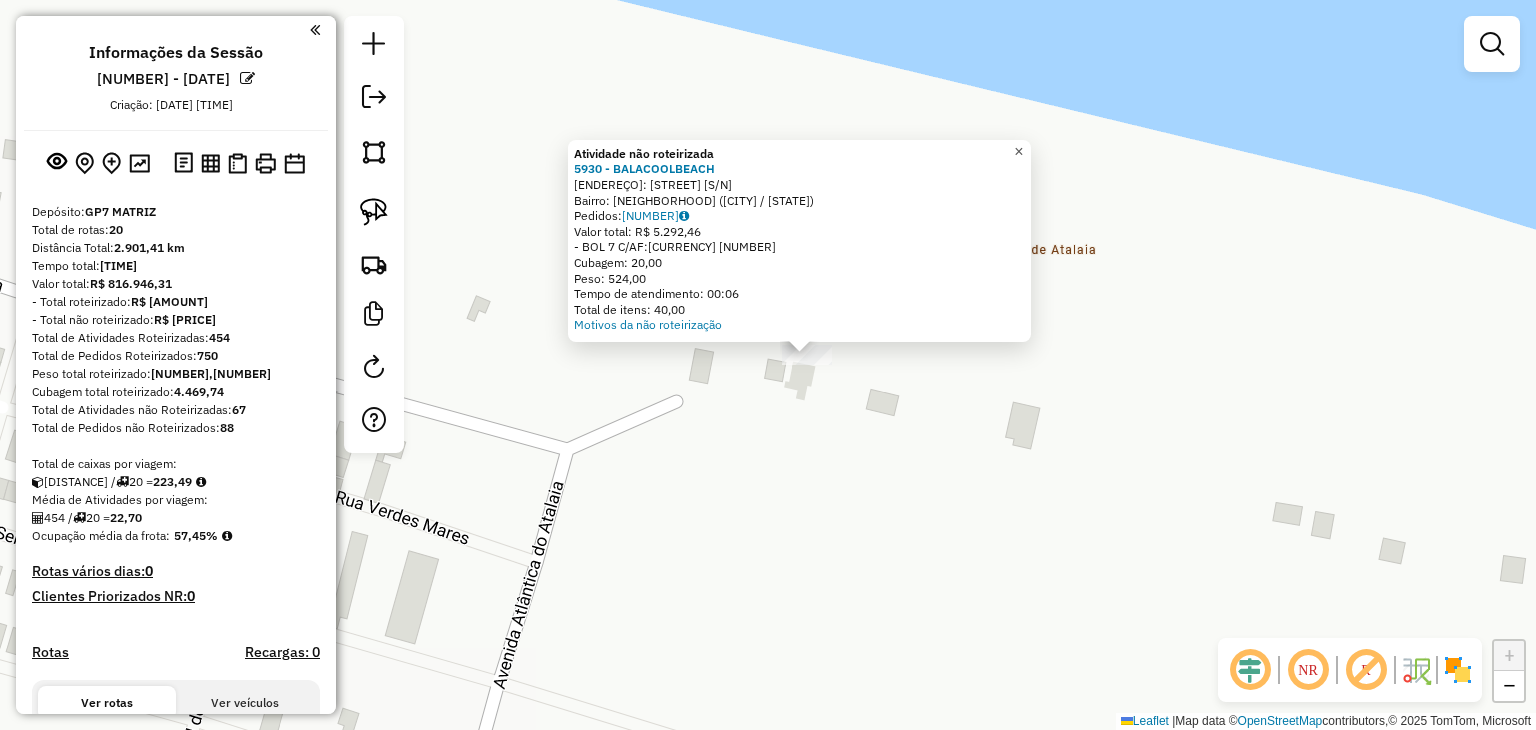 click on "×" 